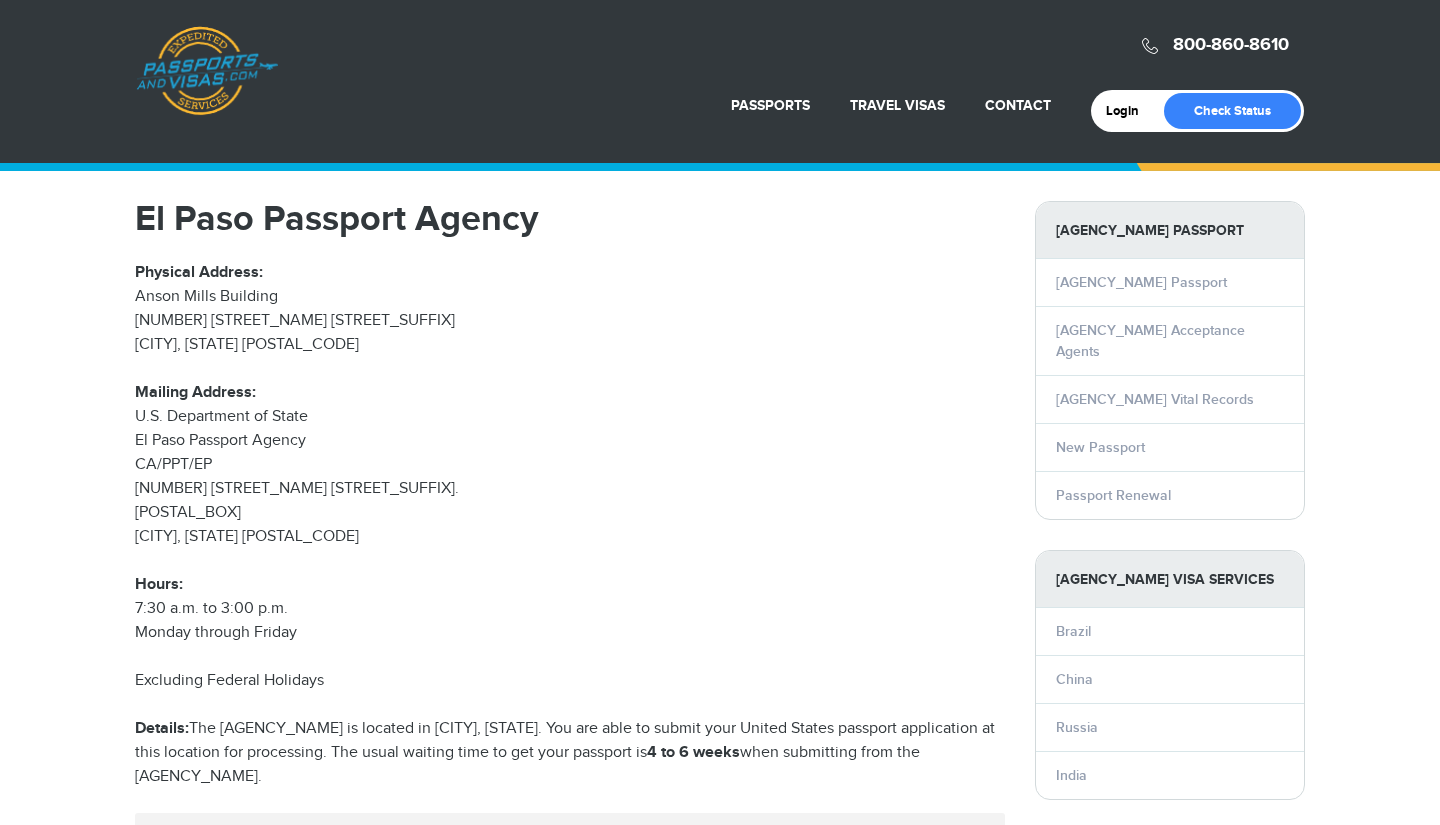 scroll, scrollTop: 423, scrollLeft: 0, axis: vertical 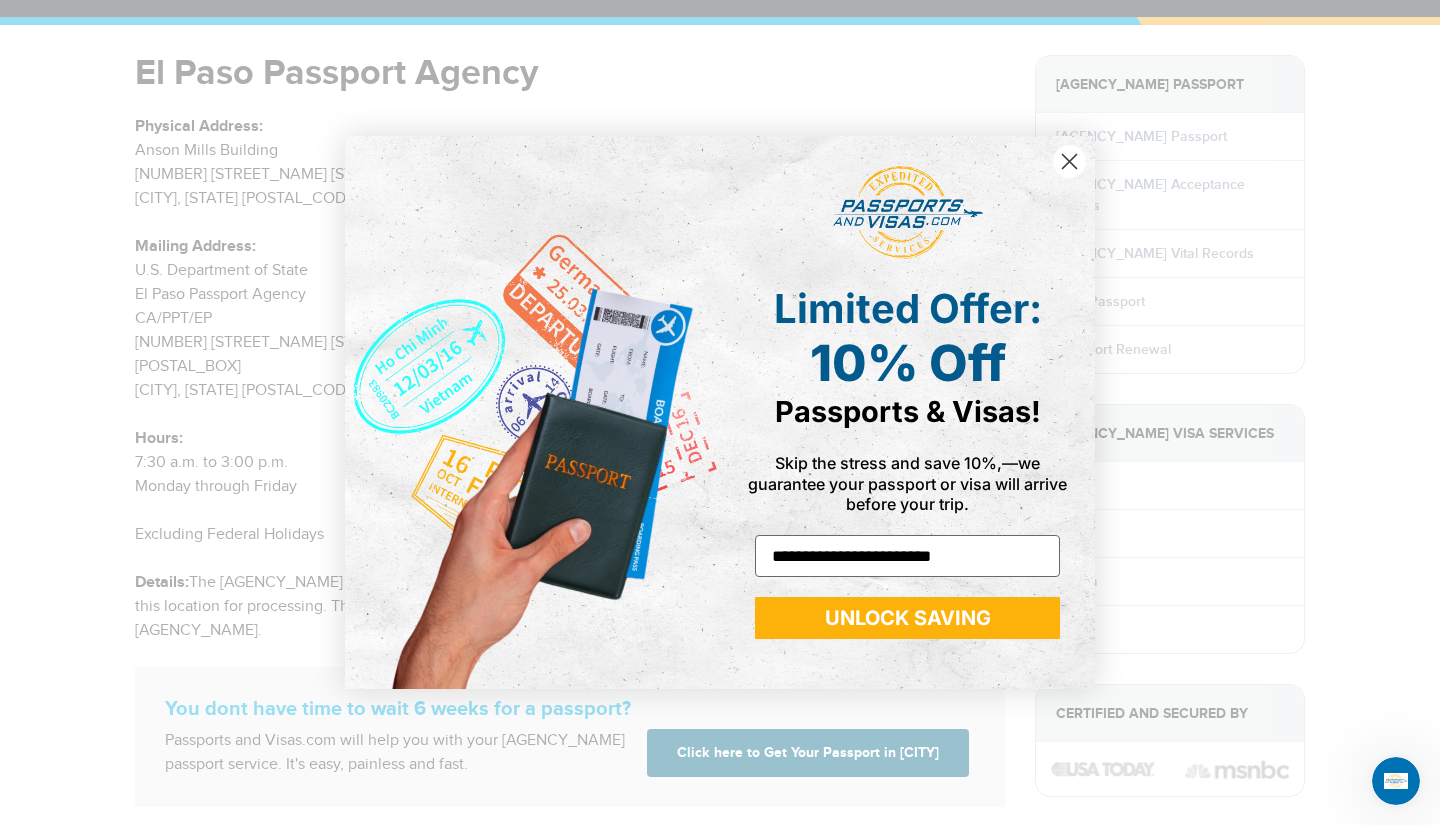type on "**********" 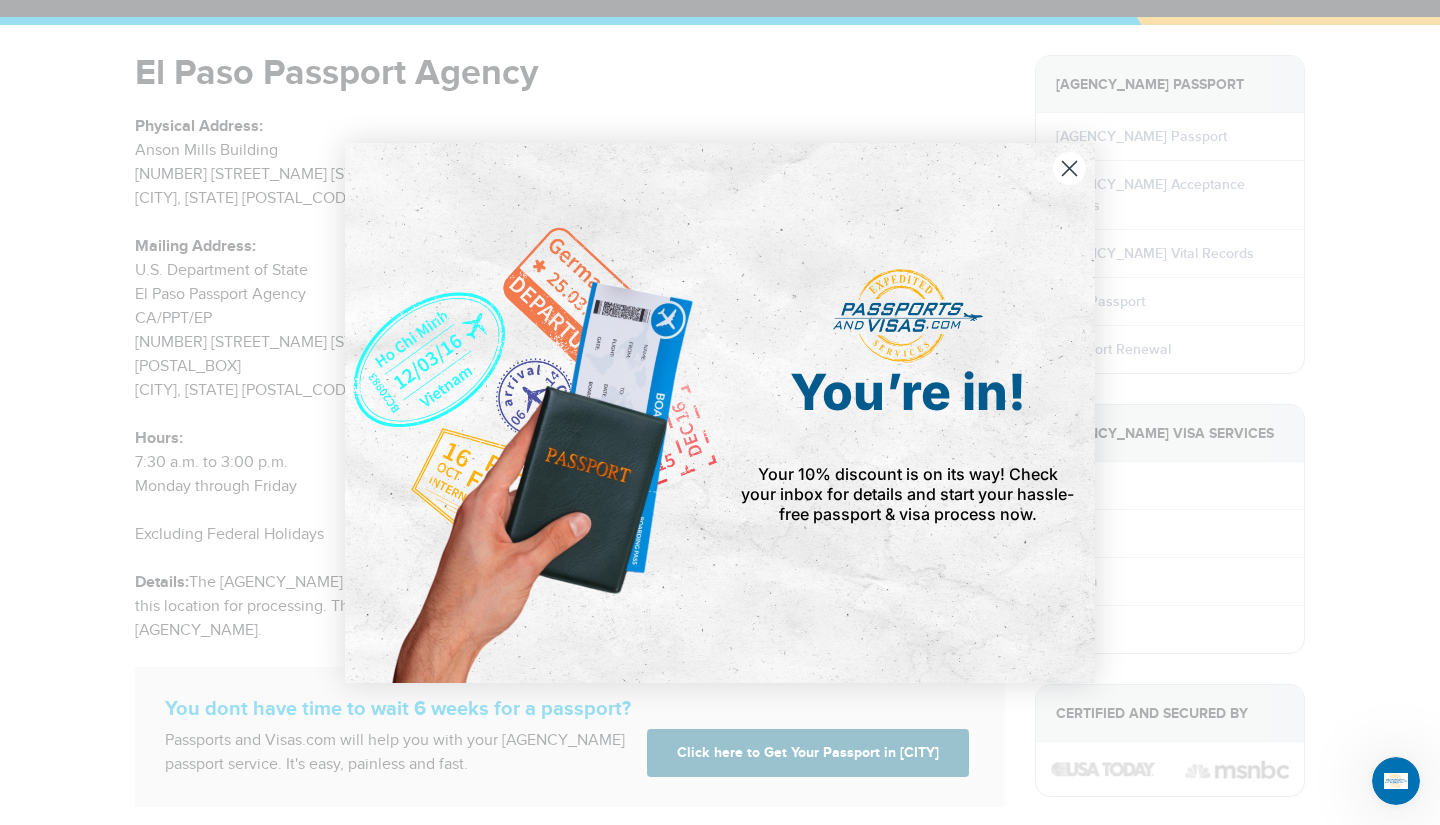 click 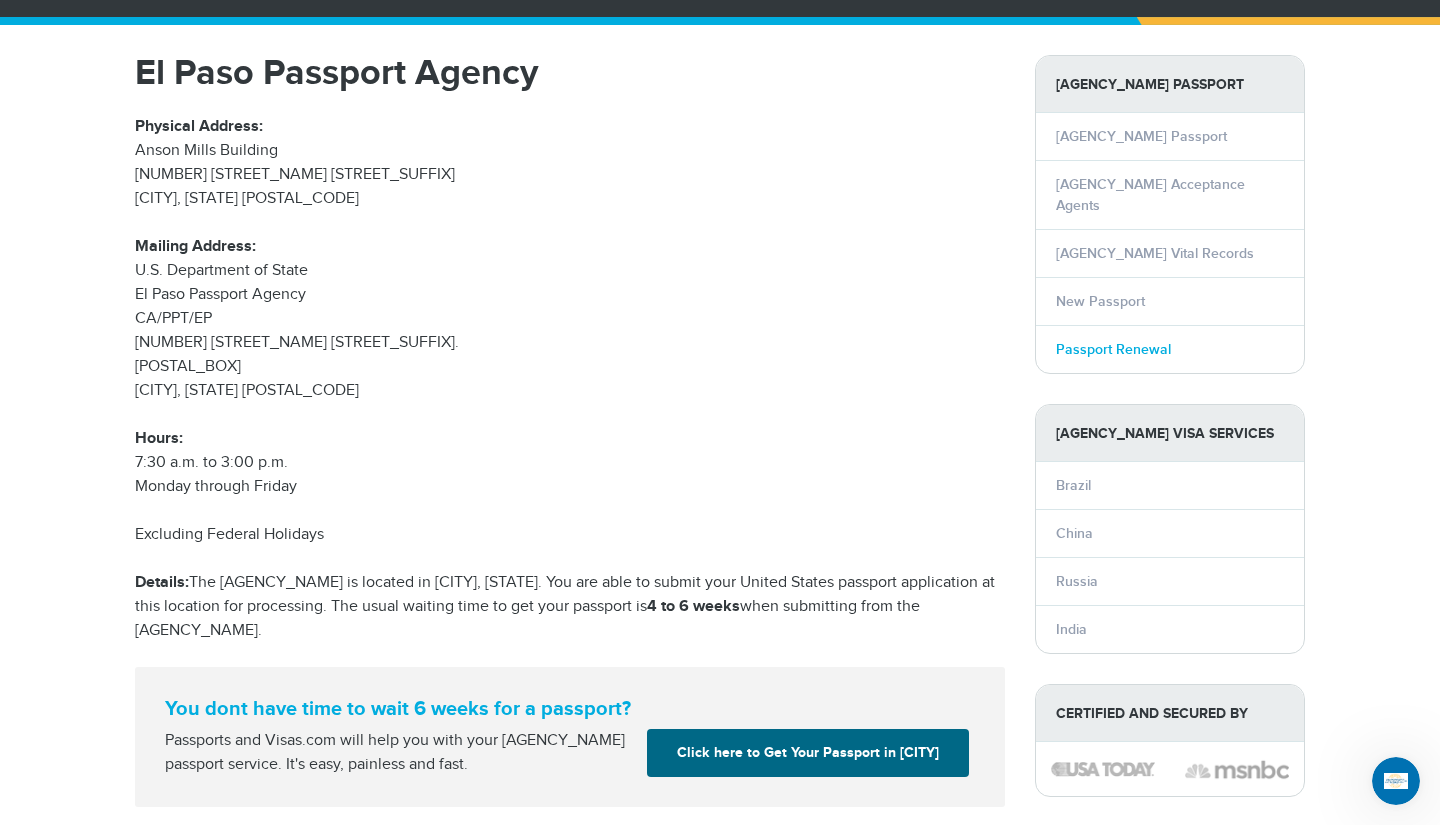 click on "Passport Renewal" at bounding box center [1113, 349] 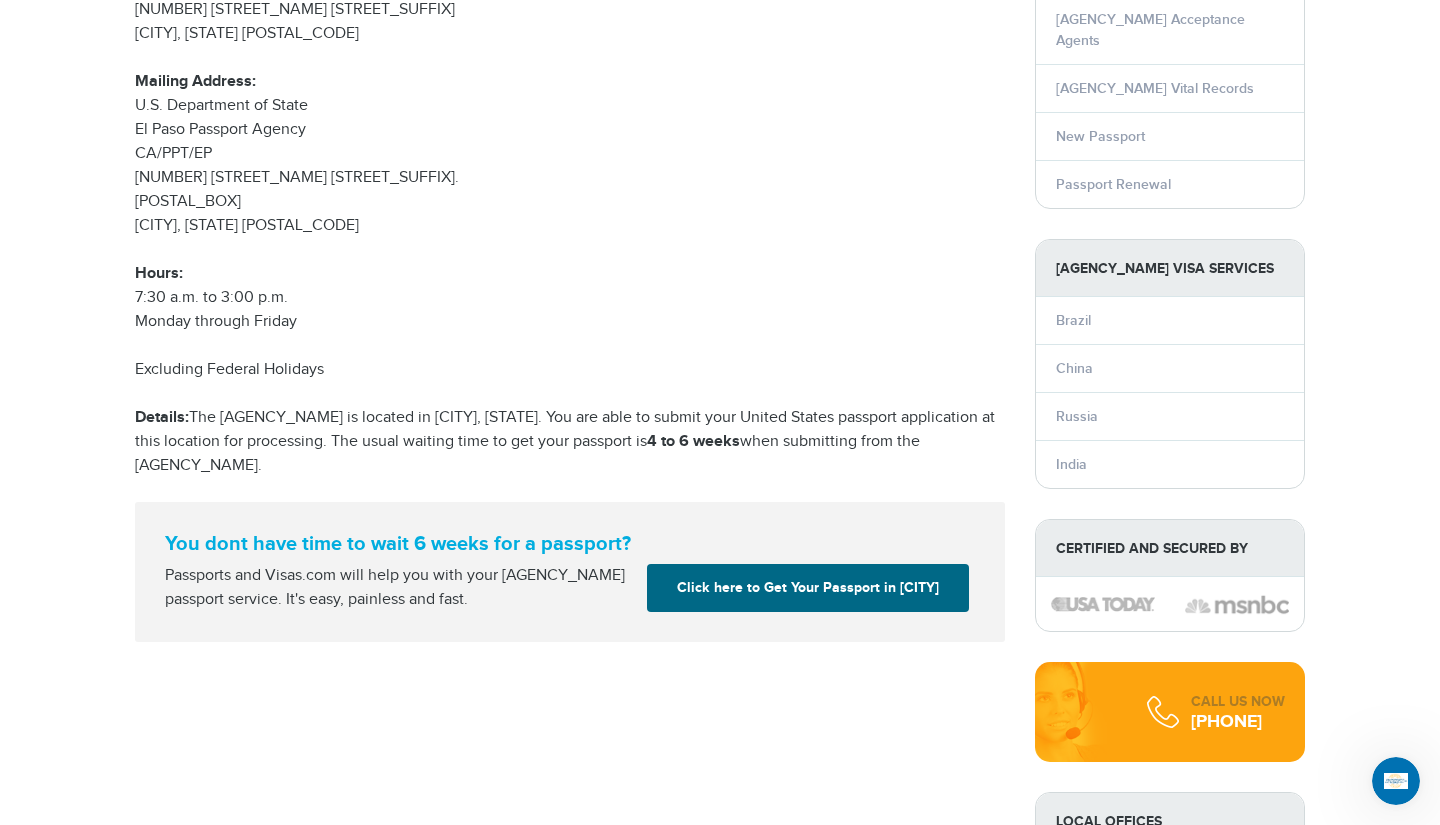 scroll, scrollTop: 315, scrollLeft: 0, axis: vertical 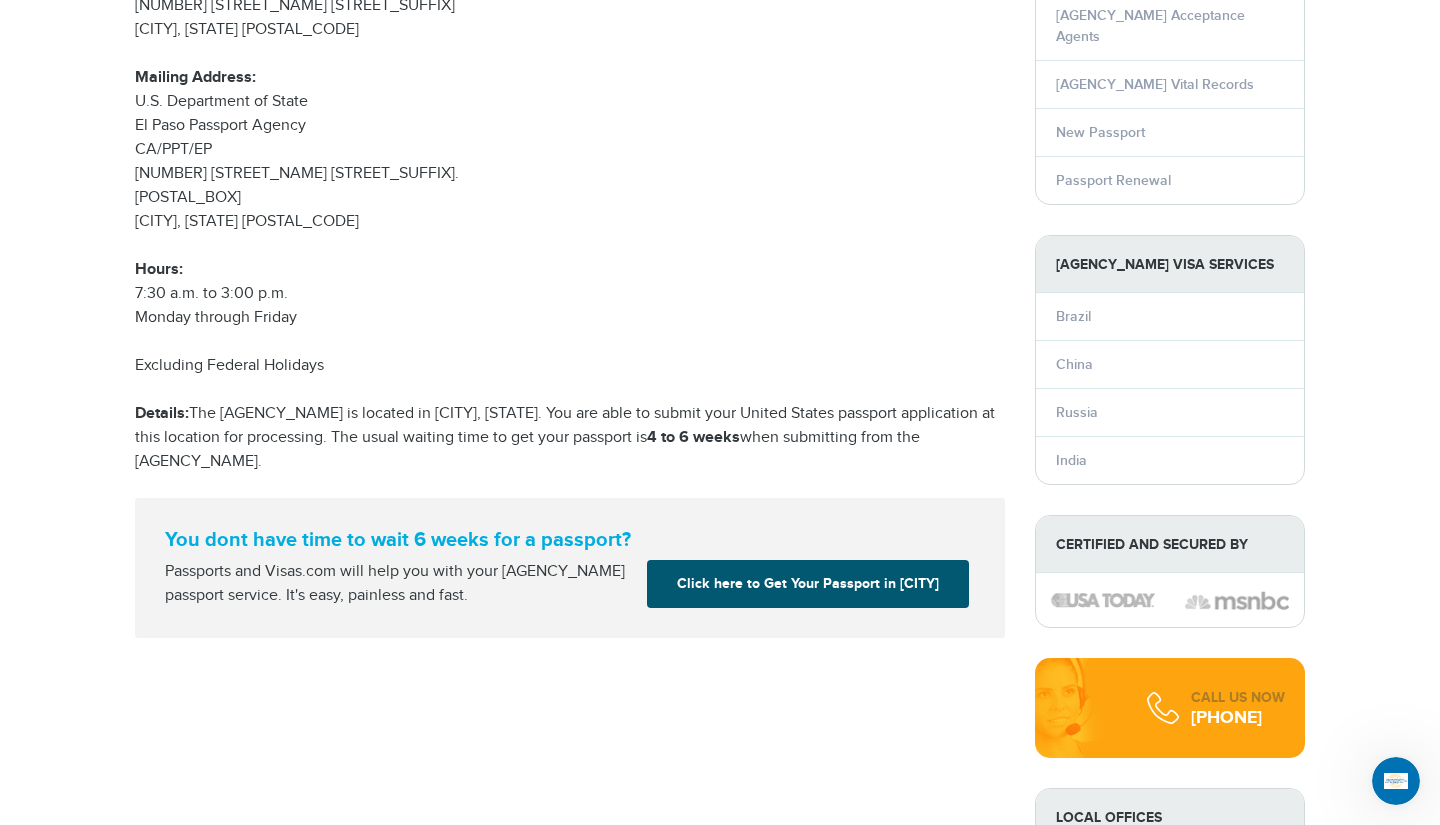 click on "Click here to Get Your Passport in El Paso" at bounding box center (808, 584) 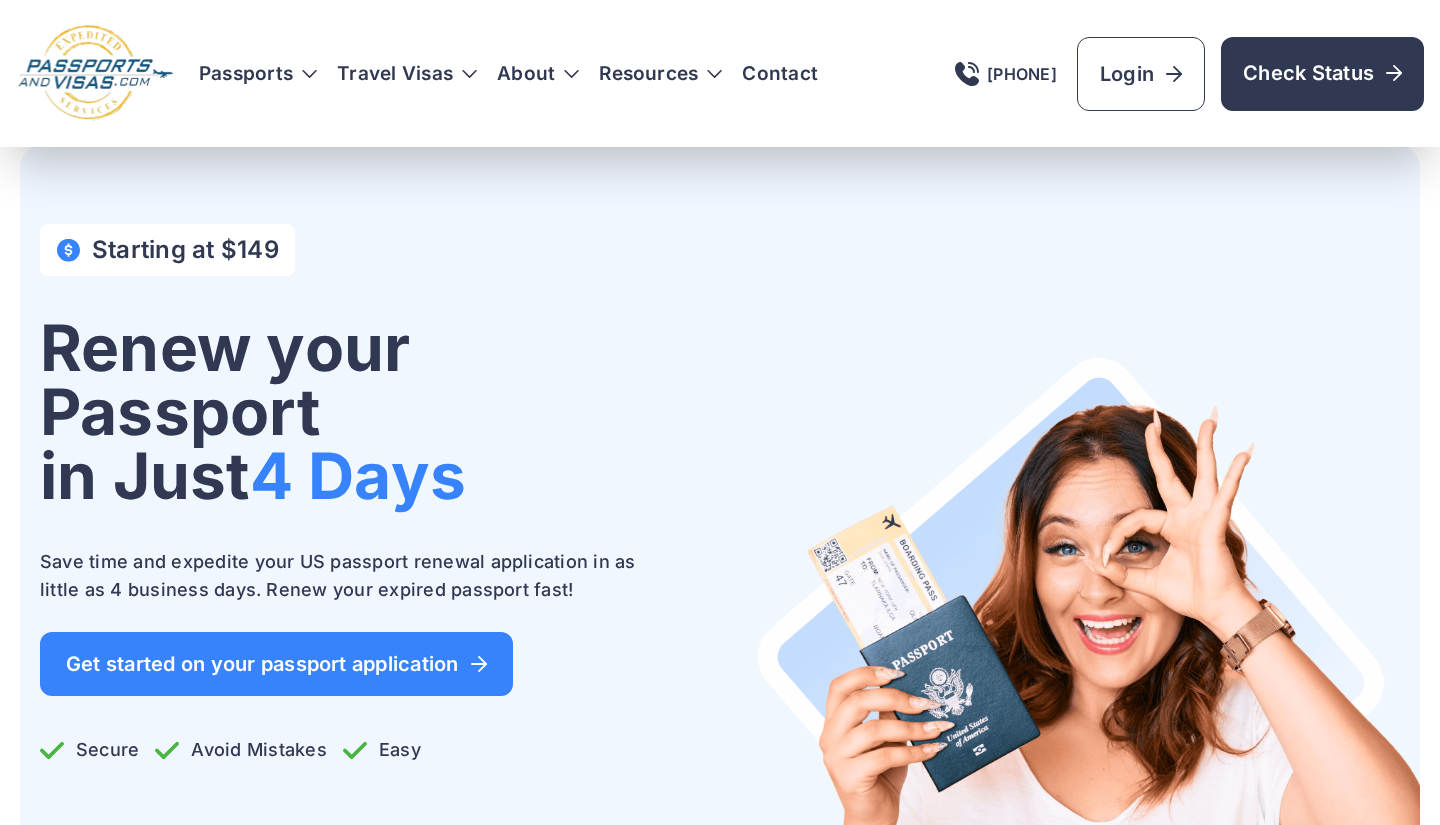 scroll, scrollTop: 135, scrollLeft: 0, axis: vertical 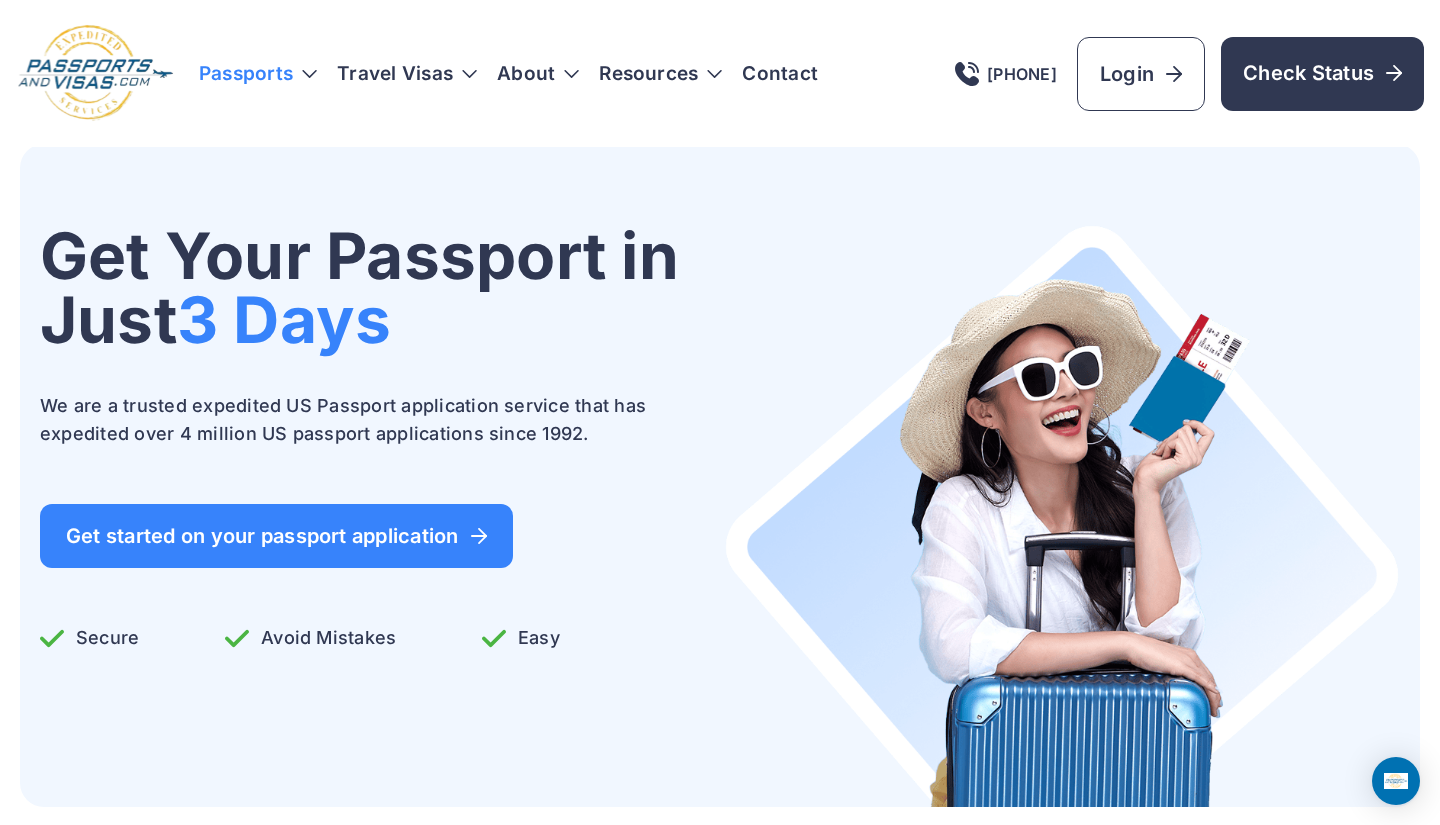 click on "Passports" at bounding box center (258, 74) 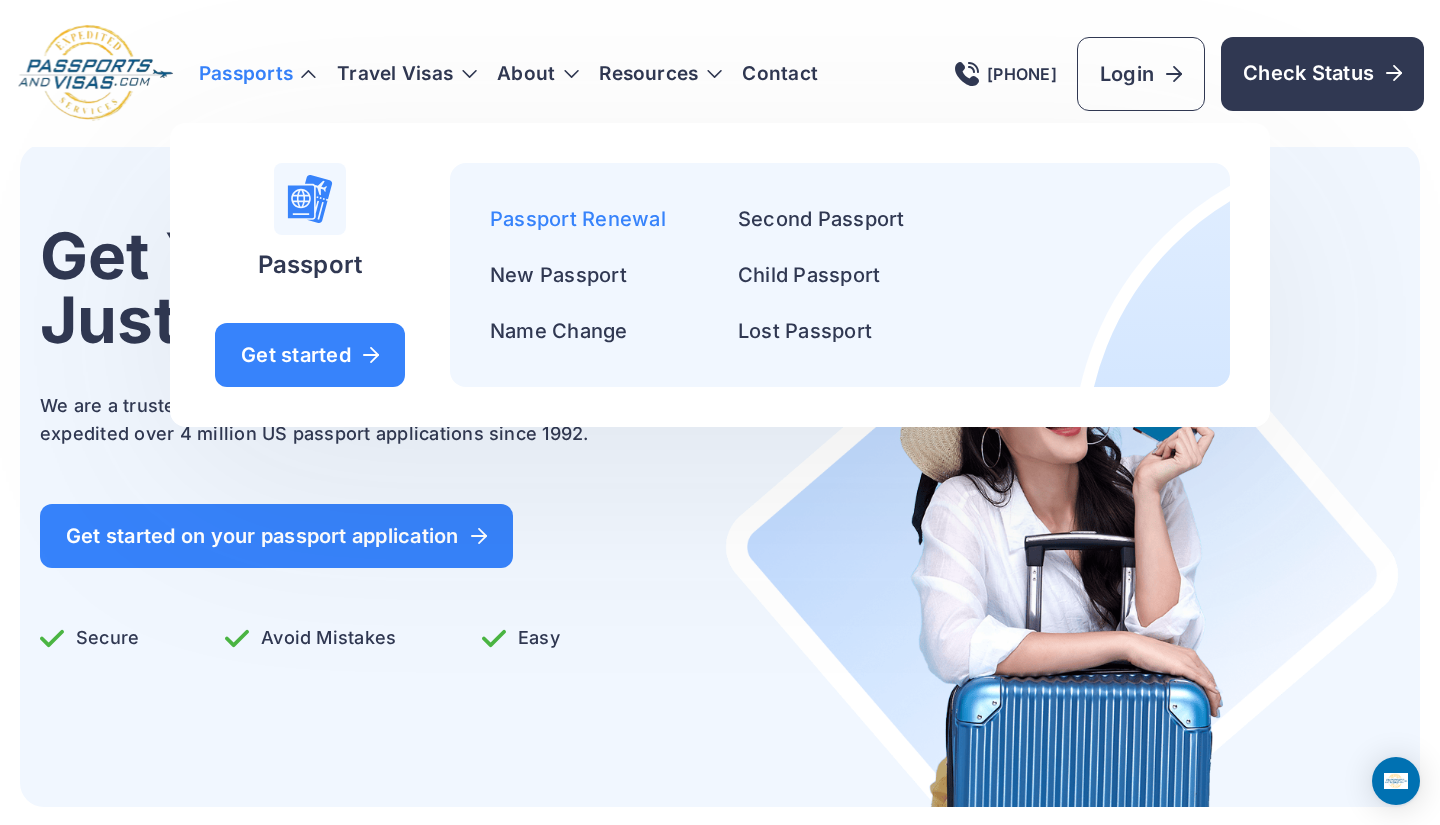 click on "Passport Renewal" at bounding box center (578, 219) 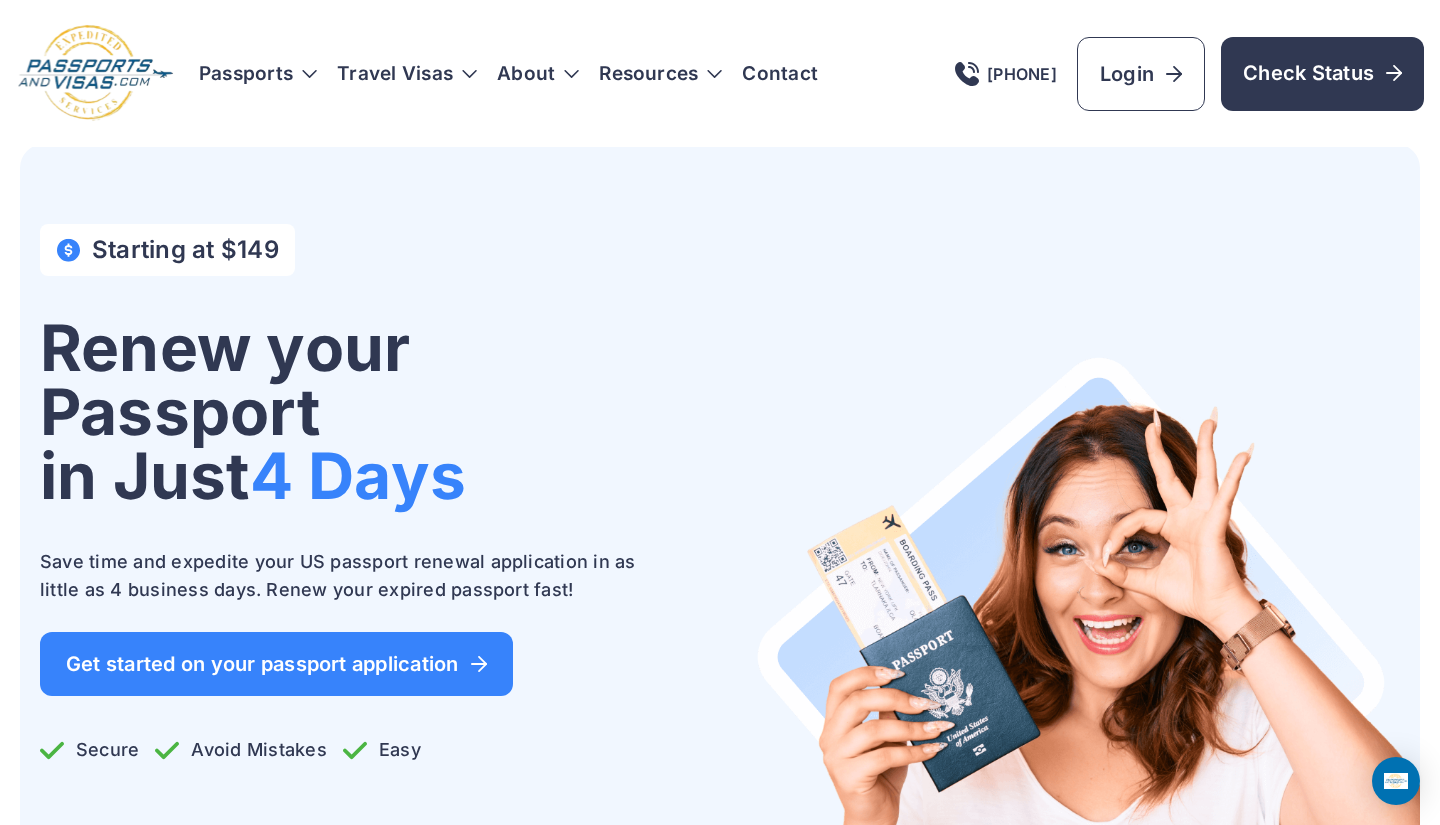 scroll, scrollTop: 0, scrollLeft: 0, axis: both 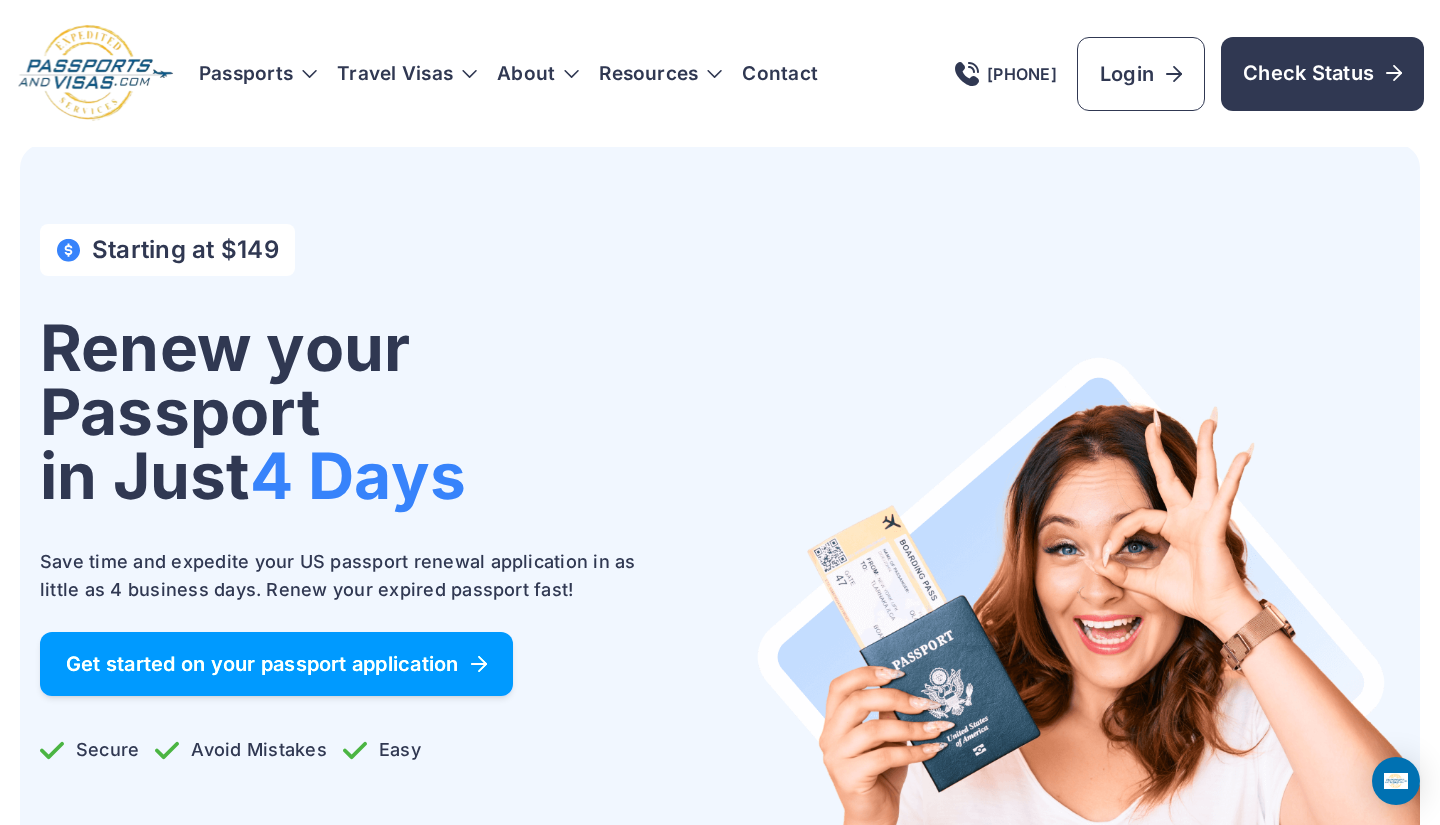 click on "Get started on your passport application" at bounding box center (276, 664) 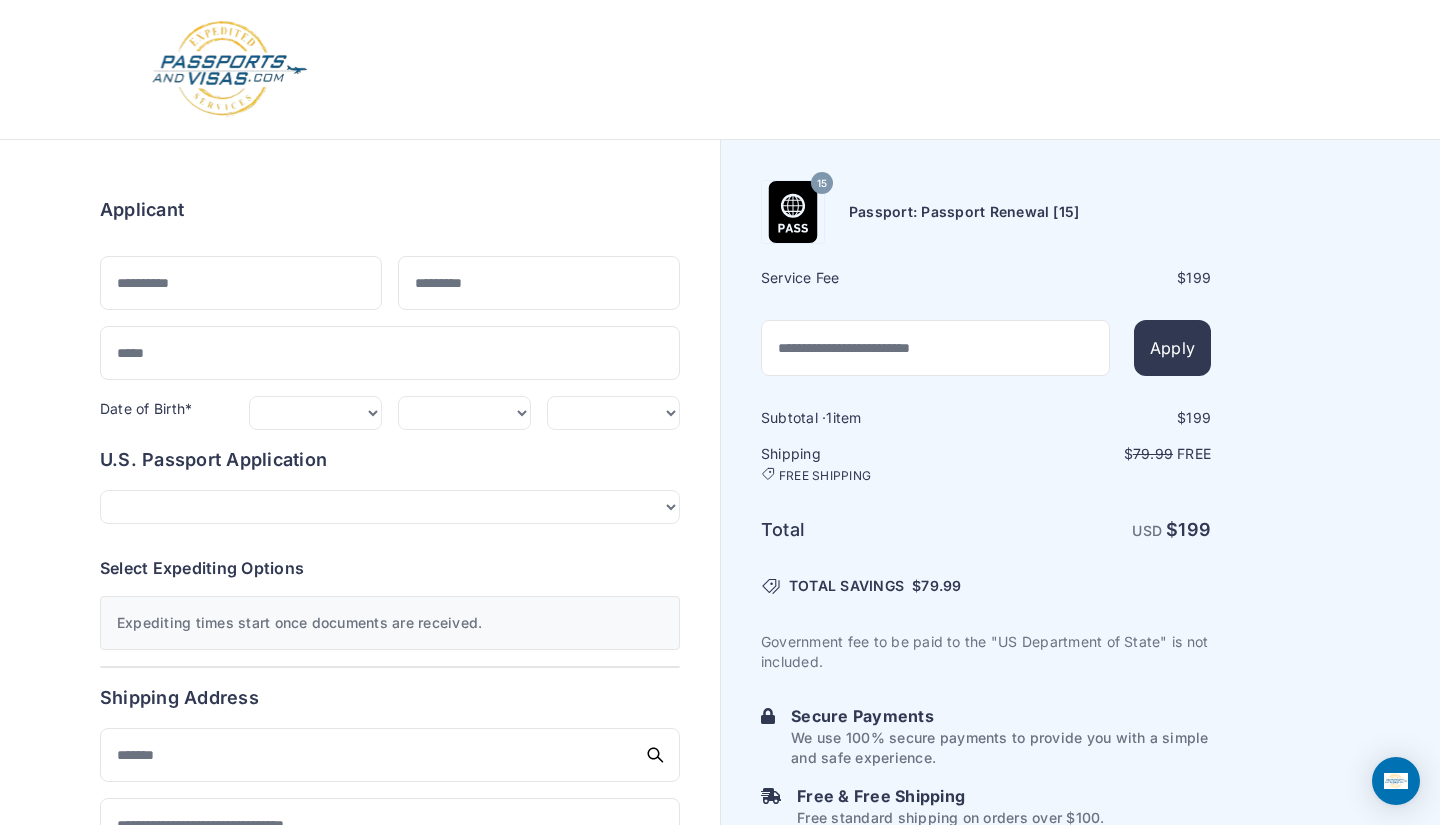 scroll, scrollTop: 0, scrollLeft: 0, axis: both 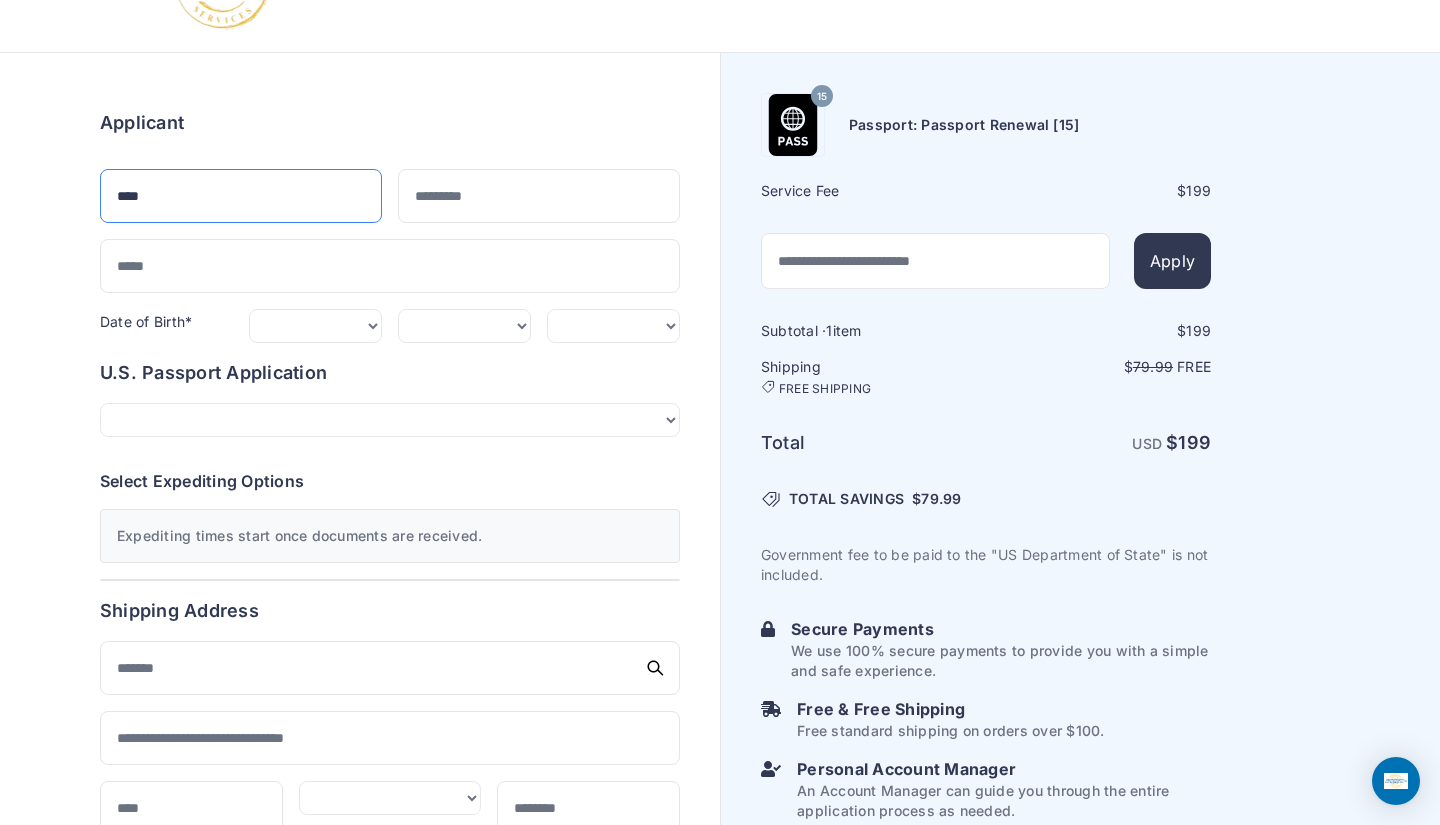 type on "*****" 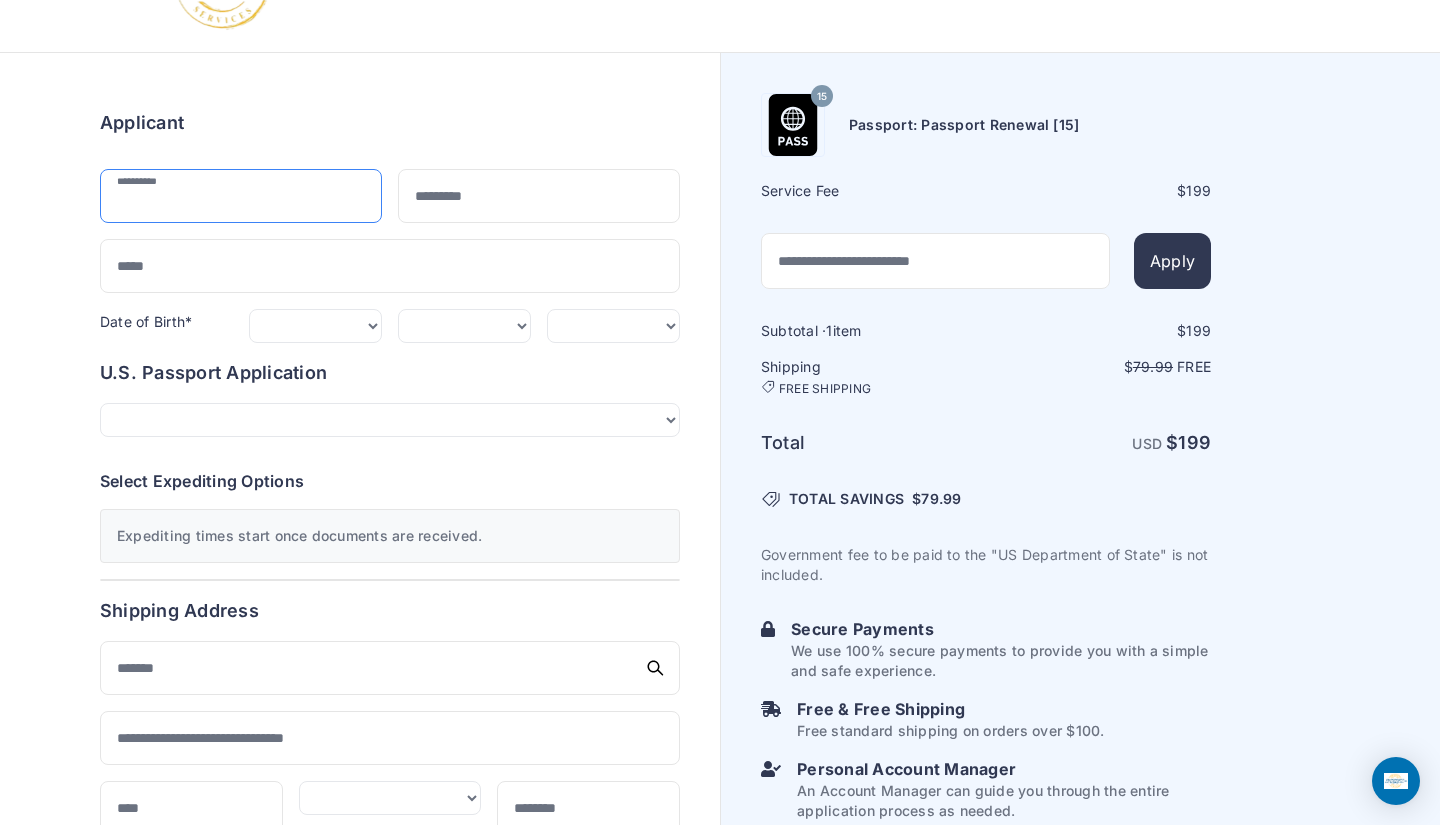 type on "*****" 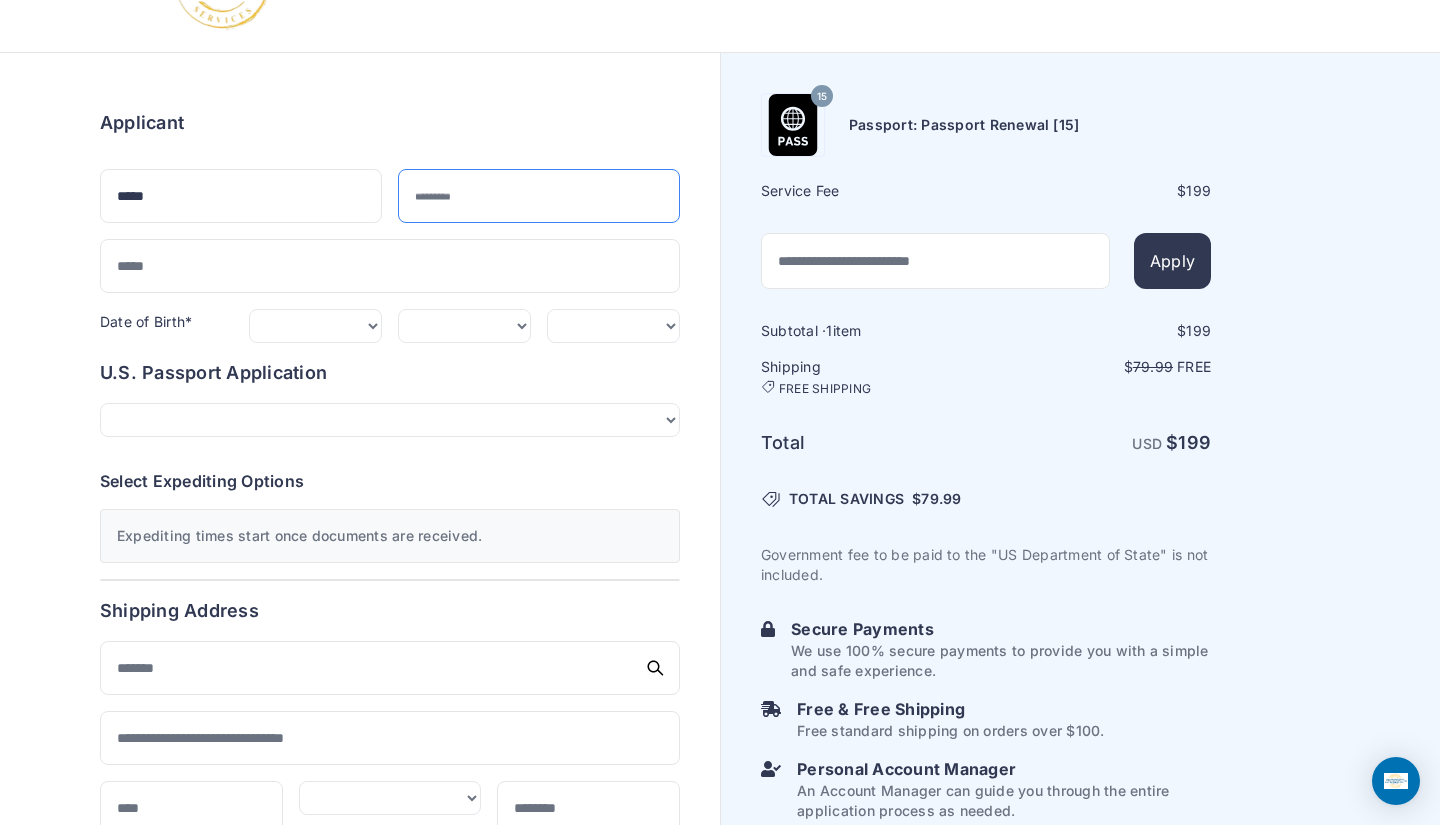 type on "******" 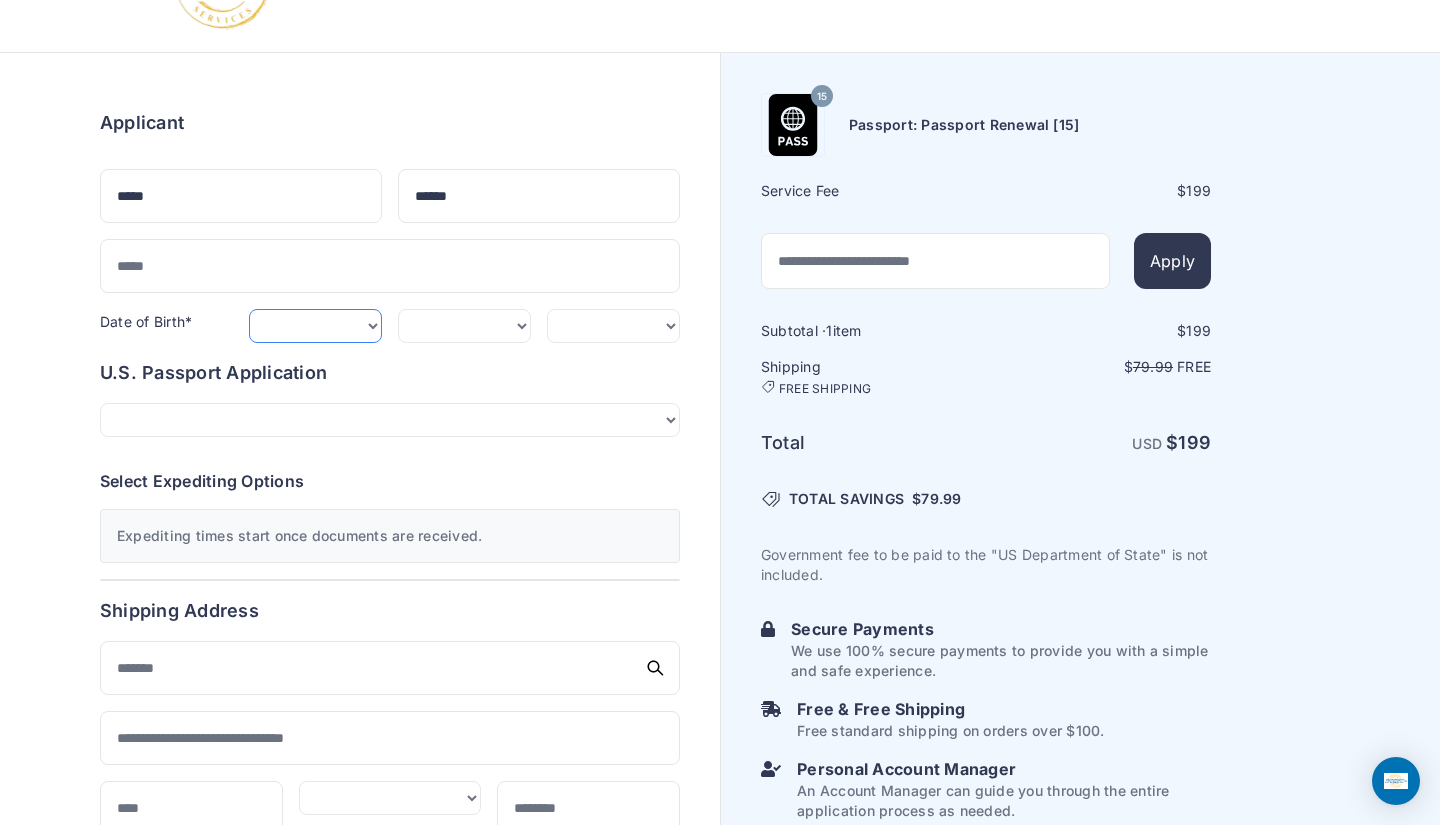 select on "*" 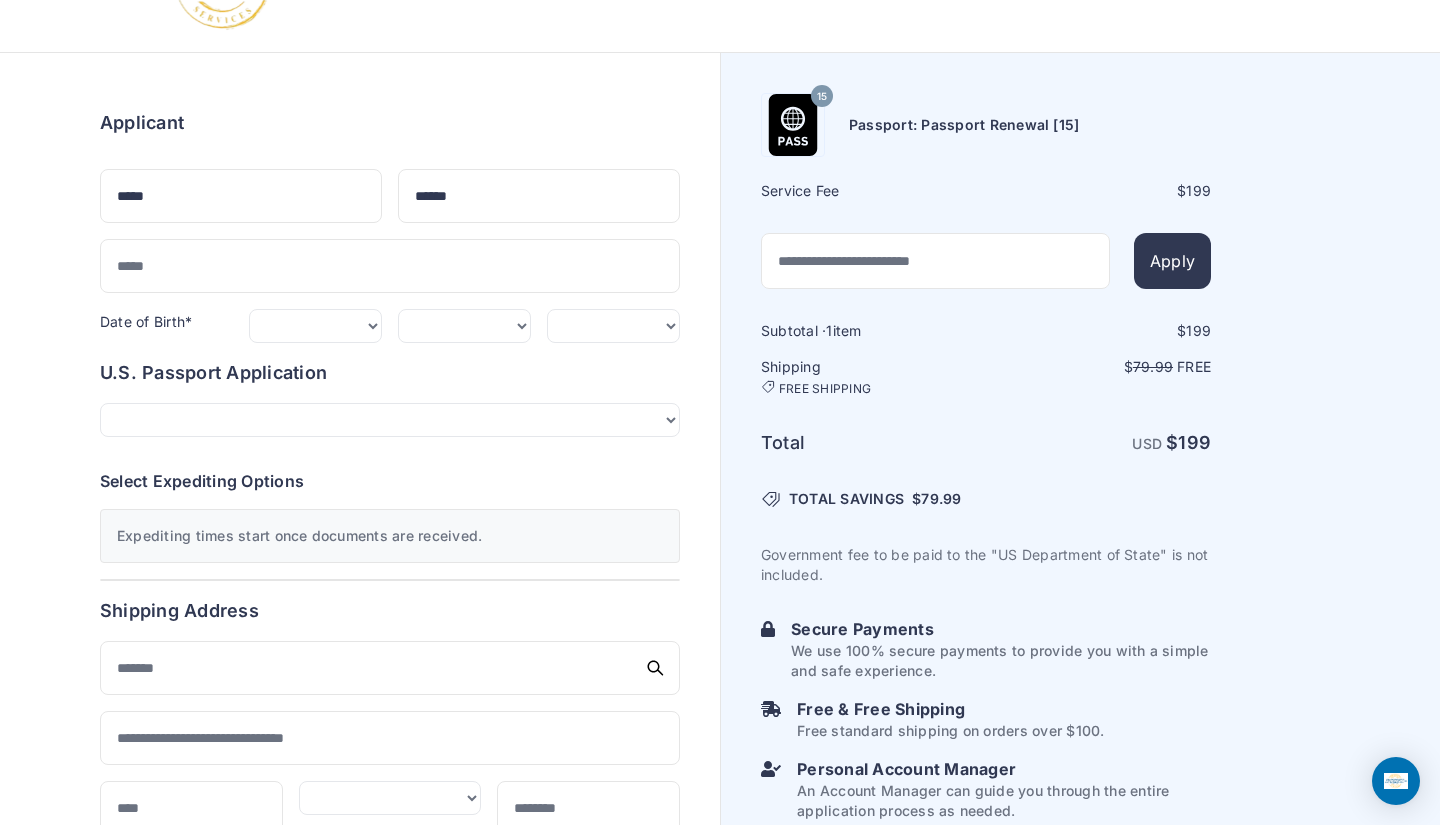 type on "**********" 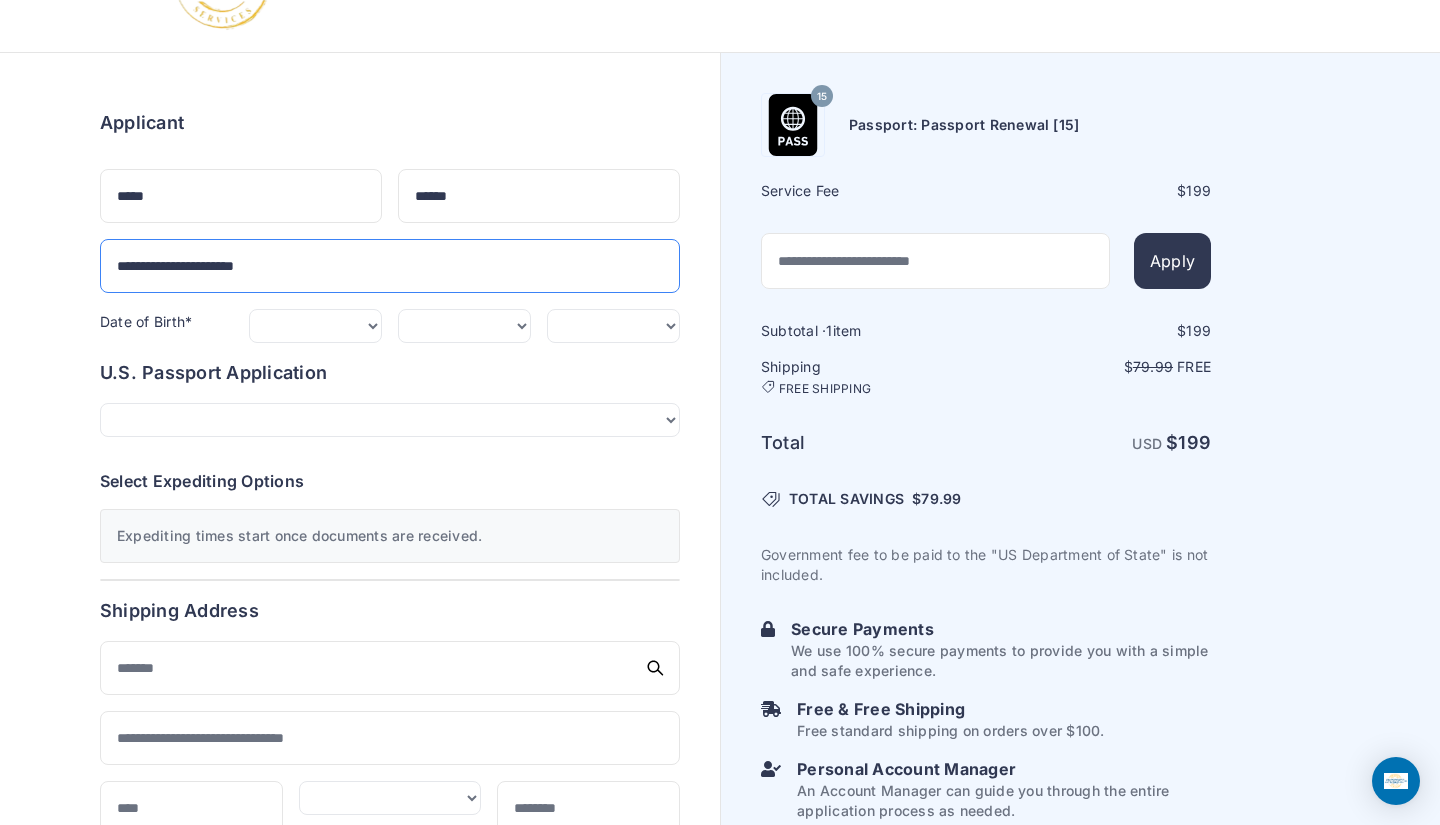 type on "**********" 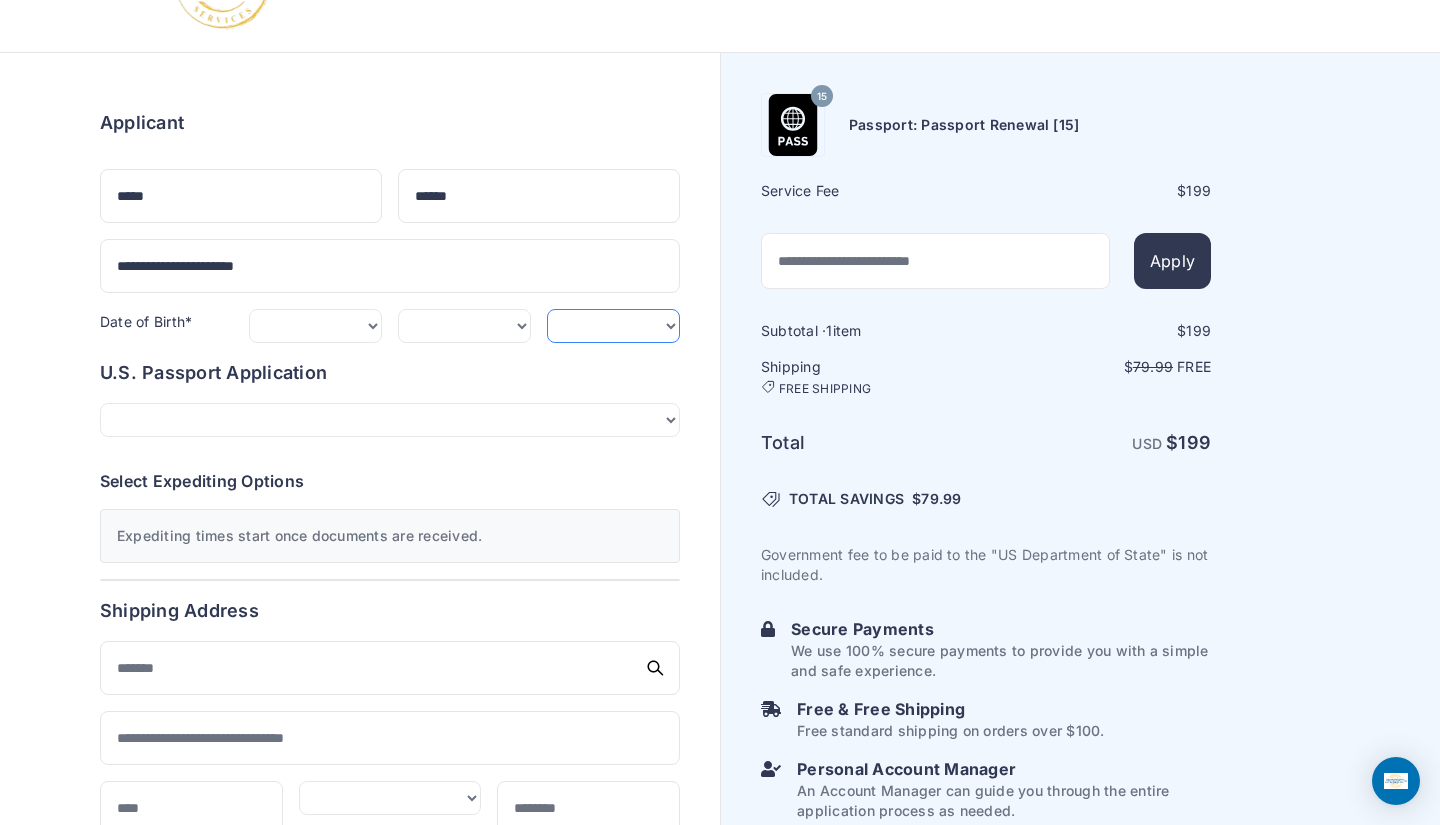select on "****" 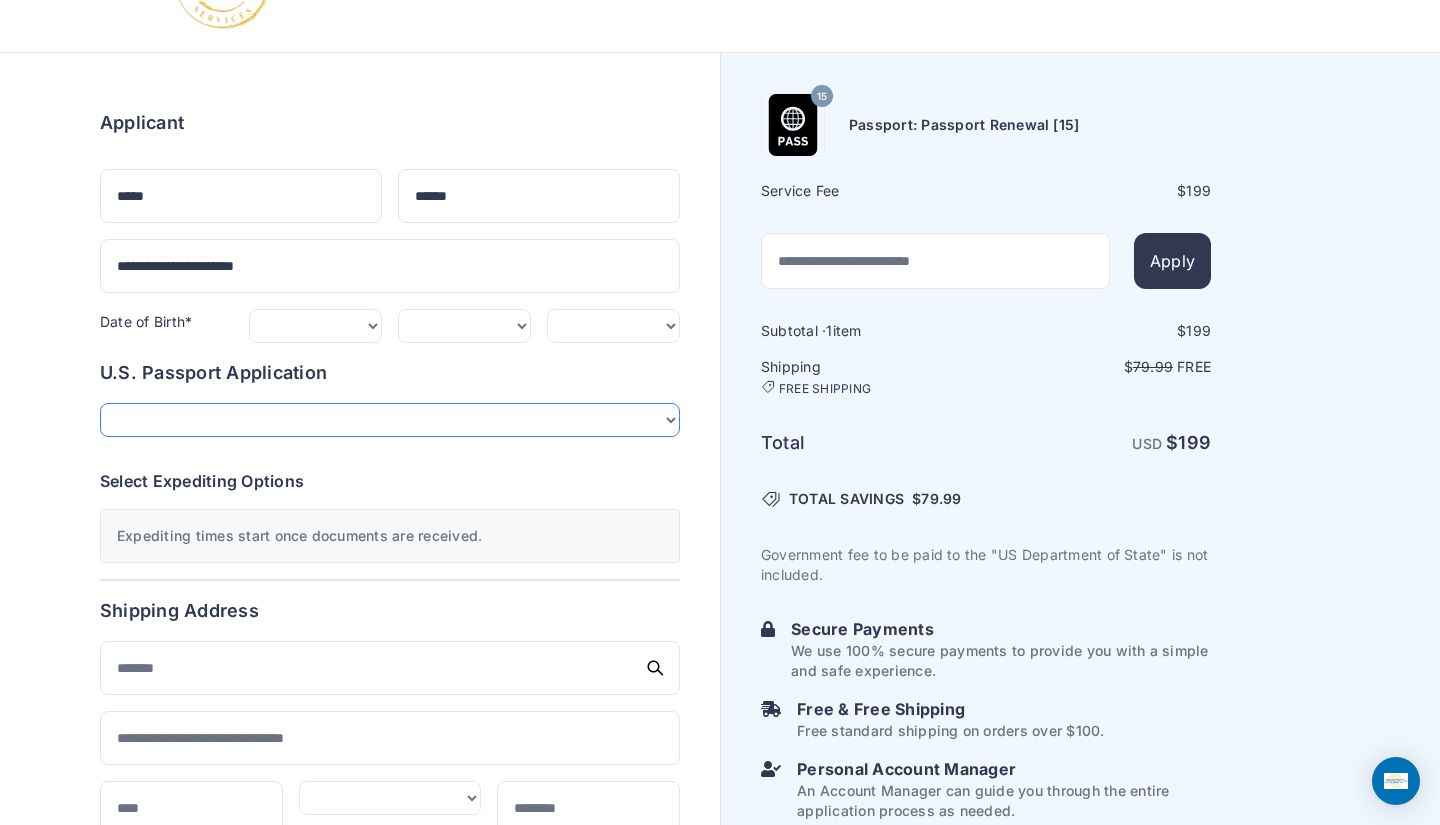 select on "*******" 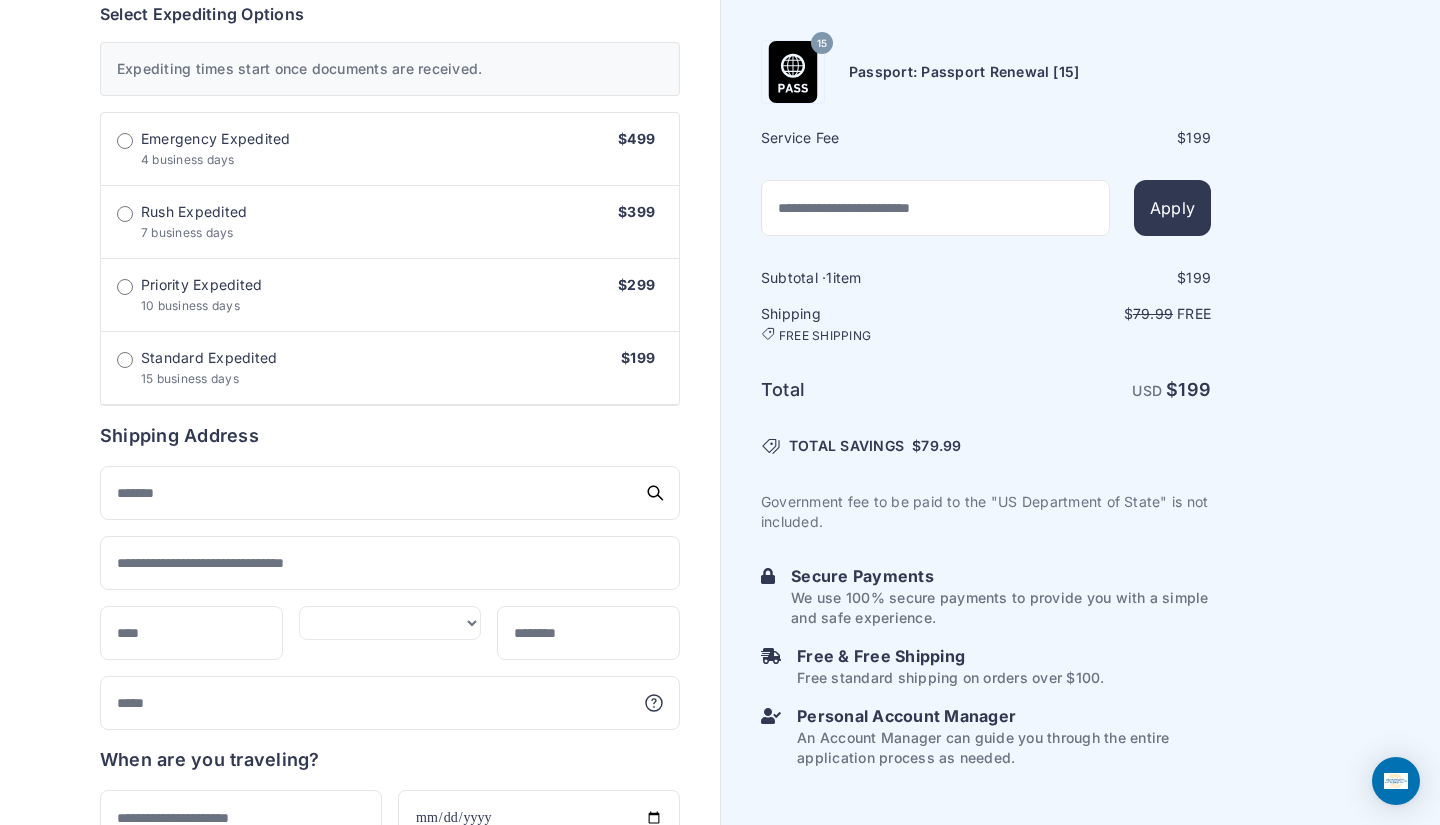 scroll, scrollTop: 615, scrollLeft: 0, axis: vertical 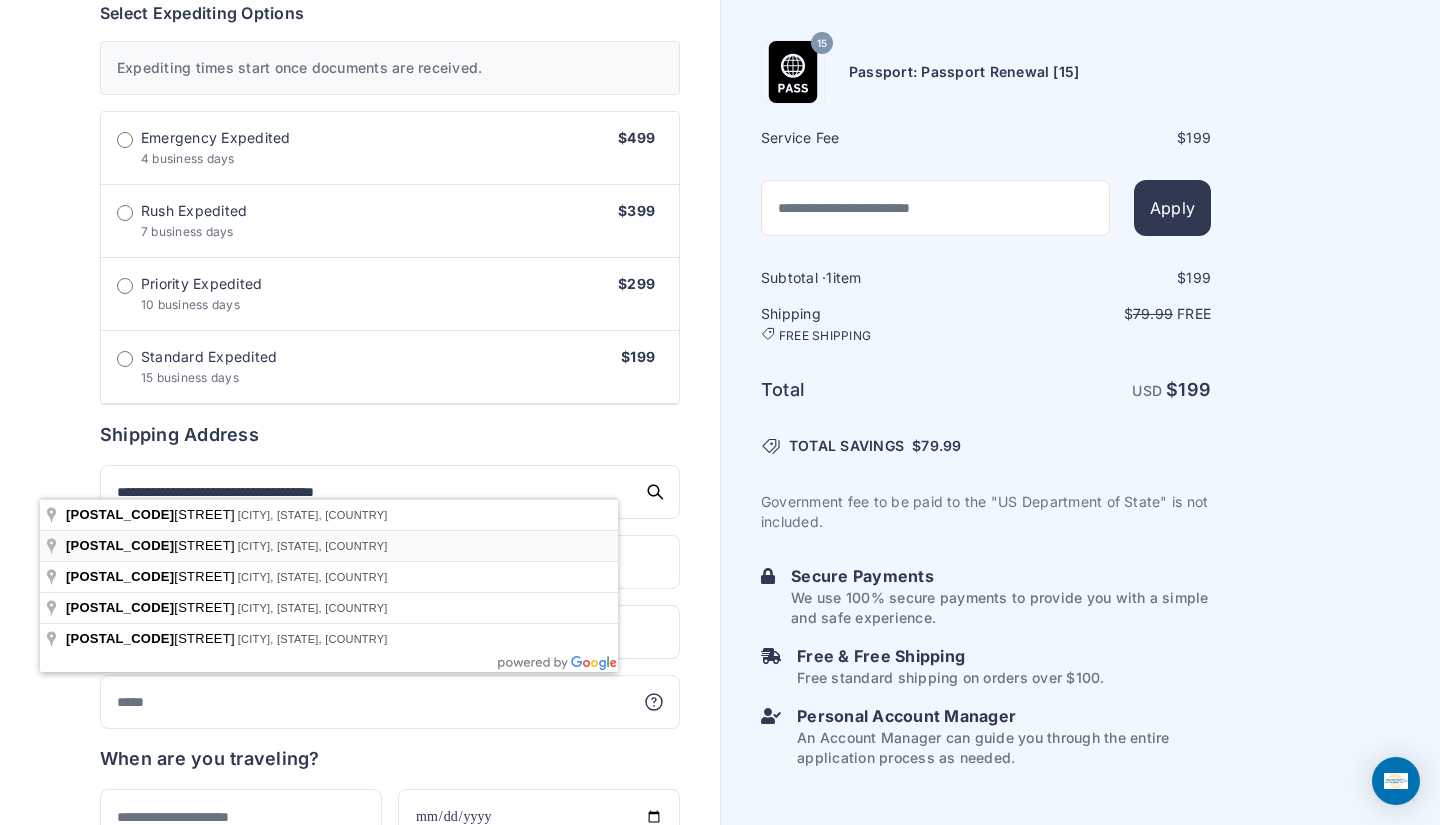 type on "**********" 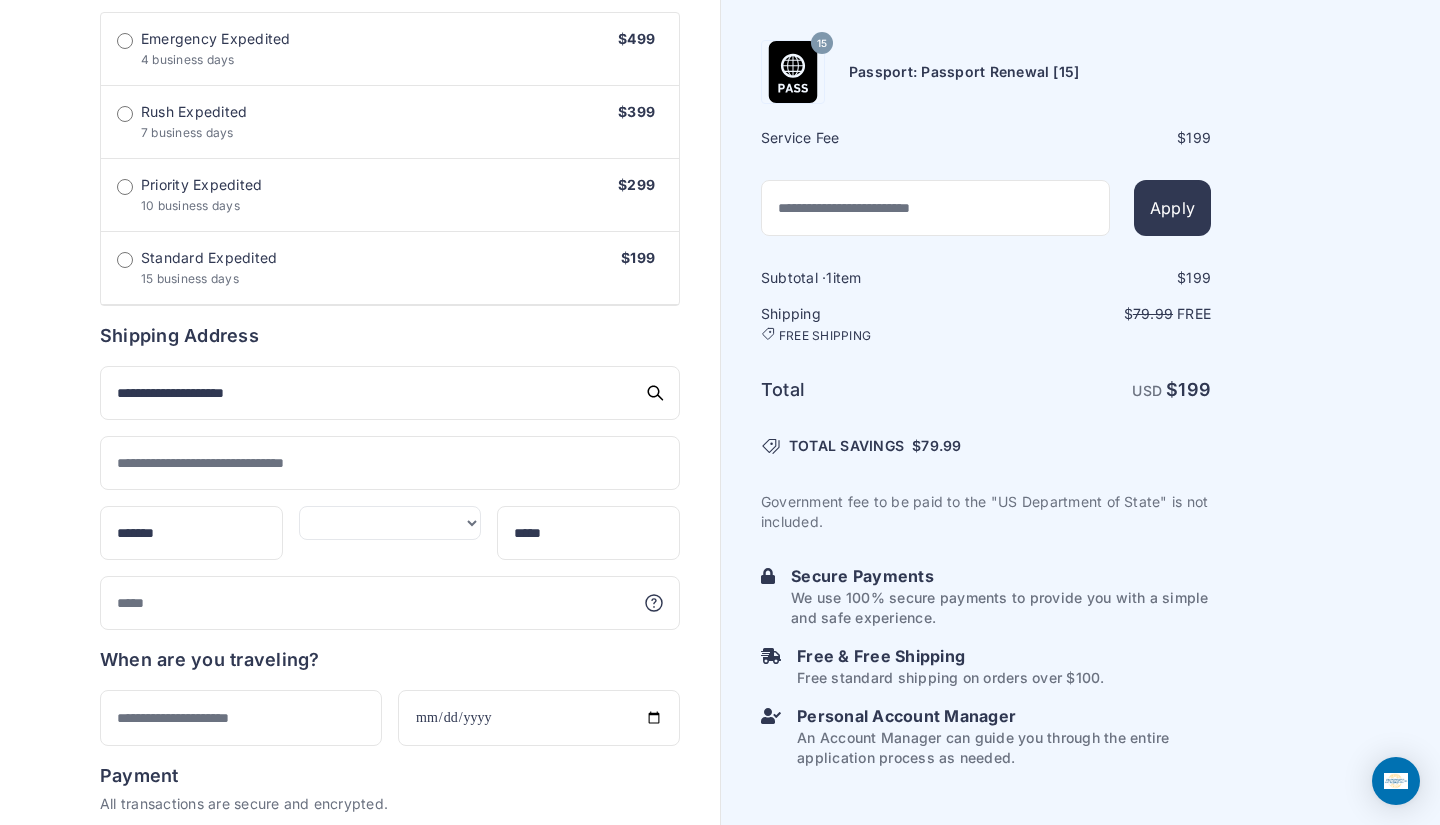 scroll, scrollTop: 715, scrollLeft: 0, axis: vertical 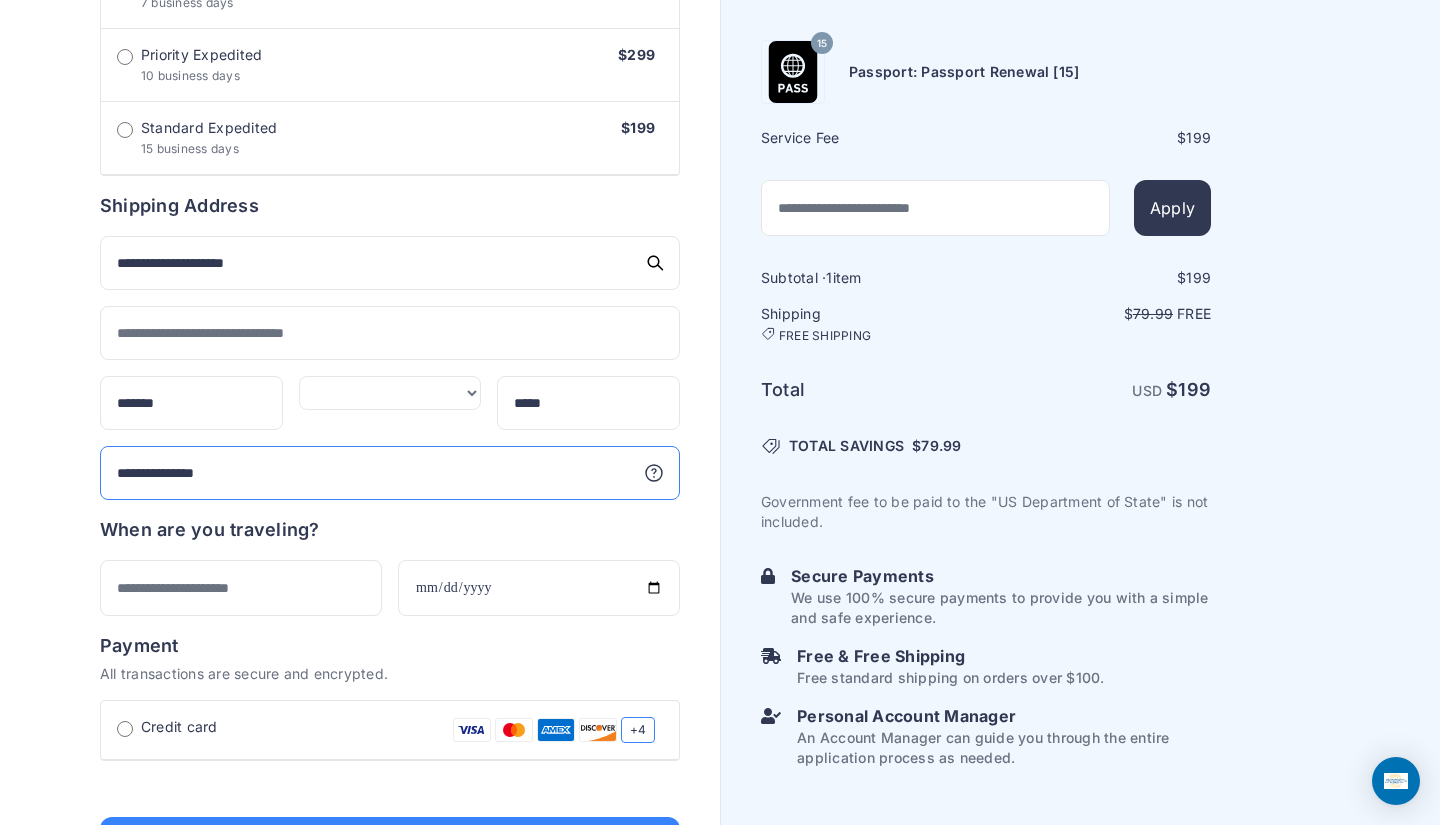 type on "**********" 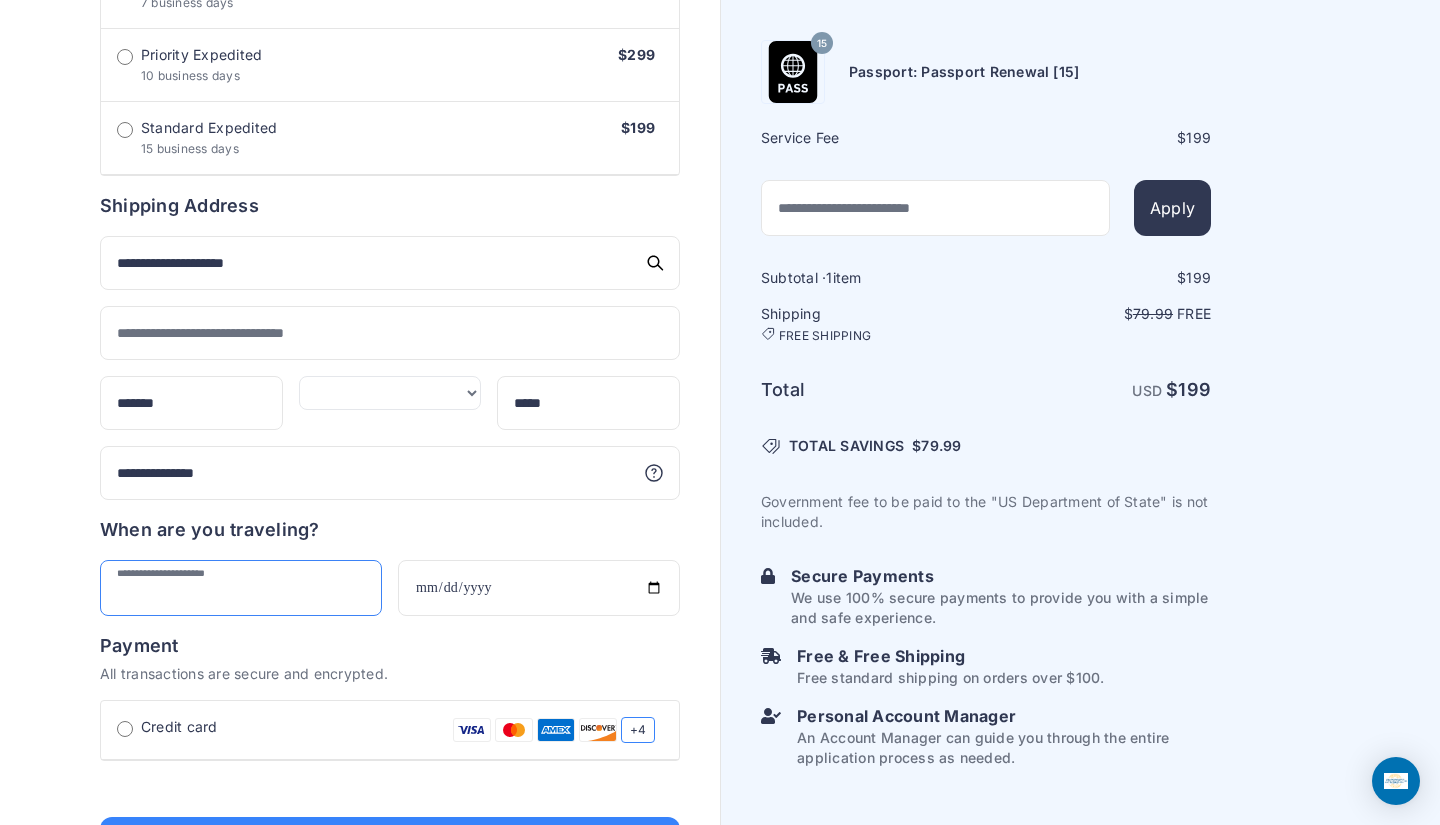 click at bounding box center (241, 588) 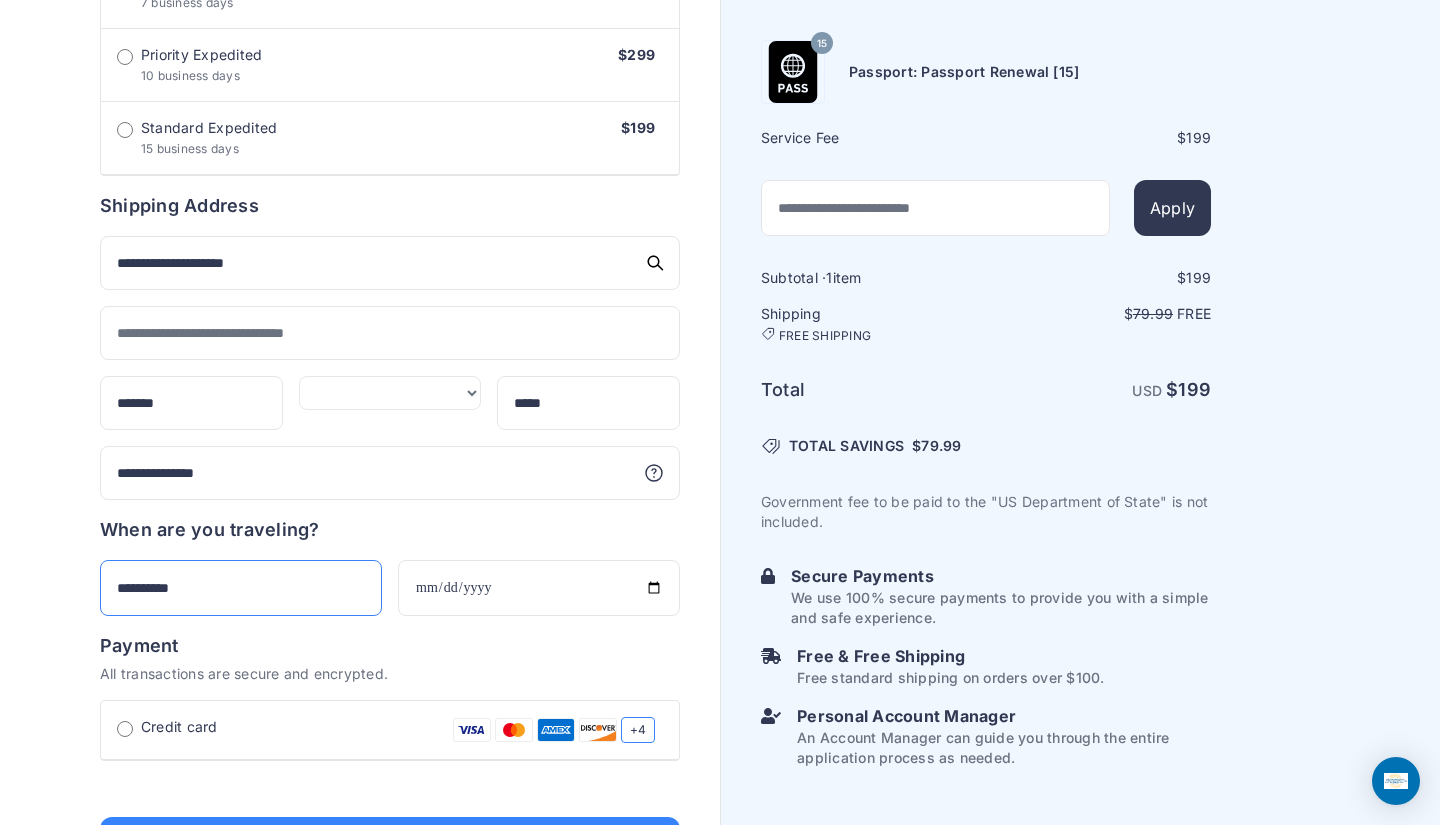 type on "**********" 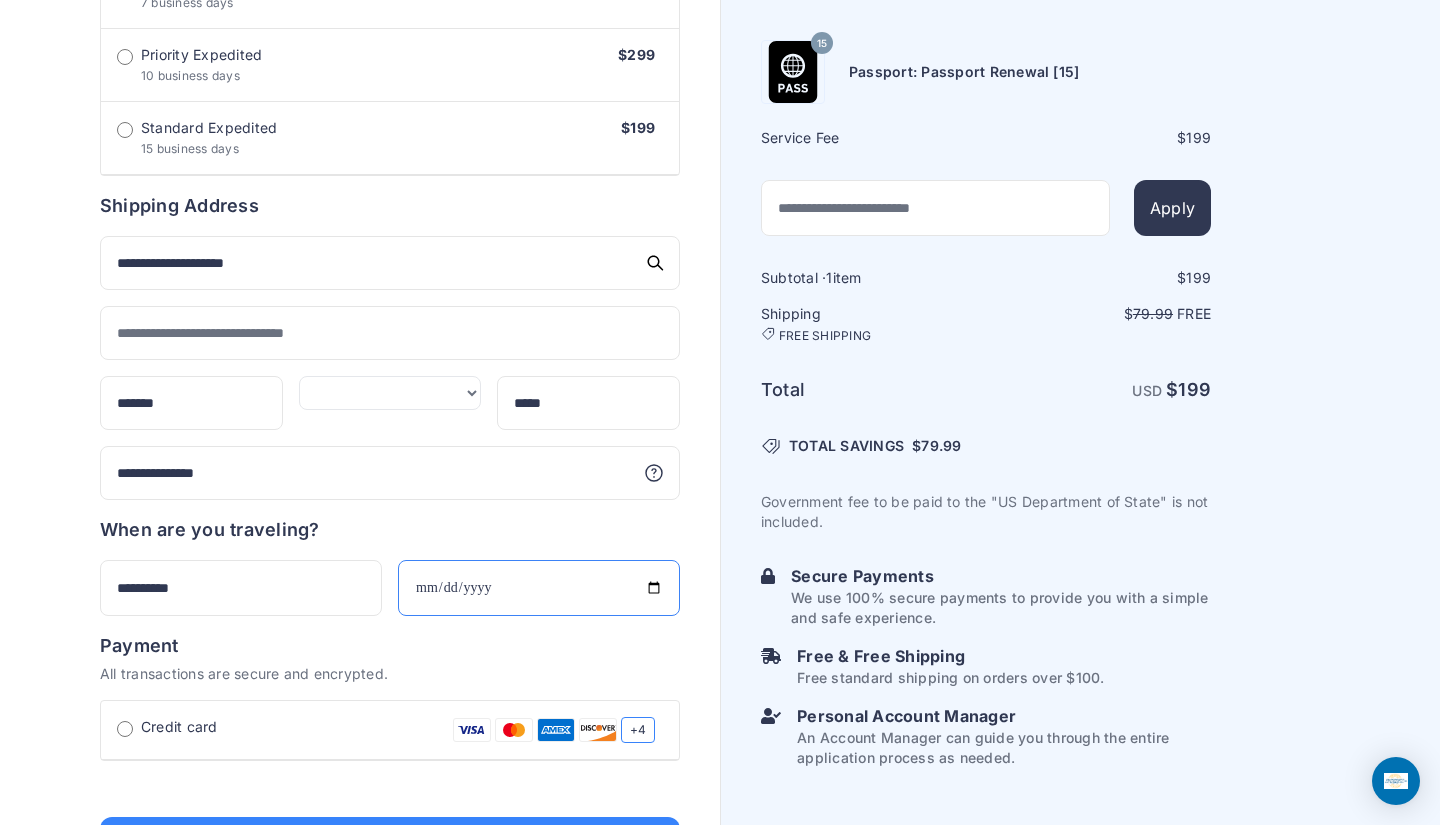 click at bounding box center [539, 588] 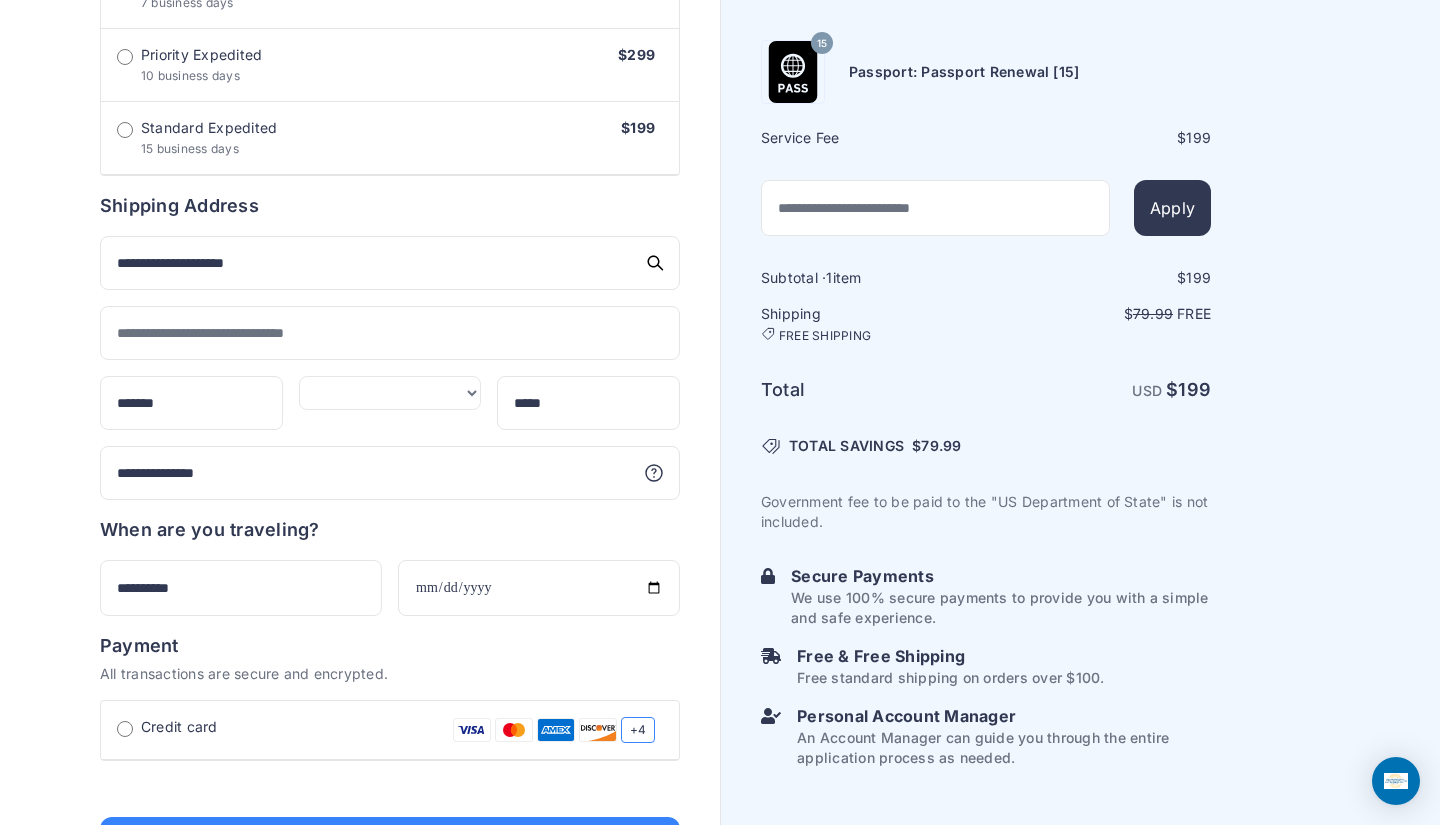 click on "Payment
All transactions are secure and encrypted." at bounding box center (390, 658) 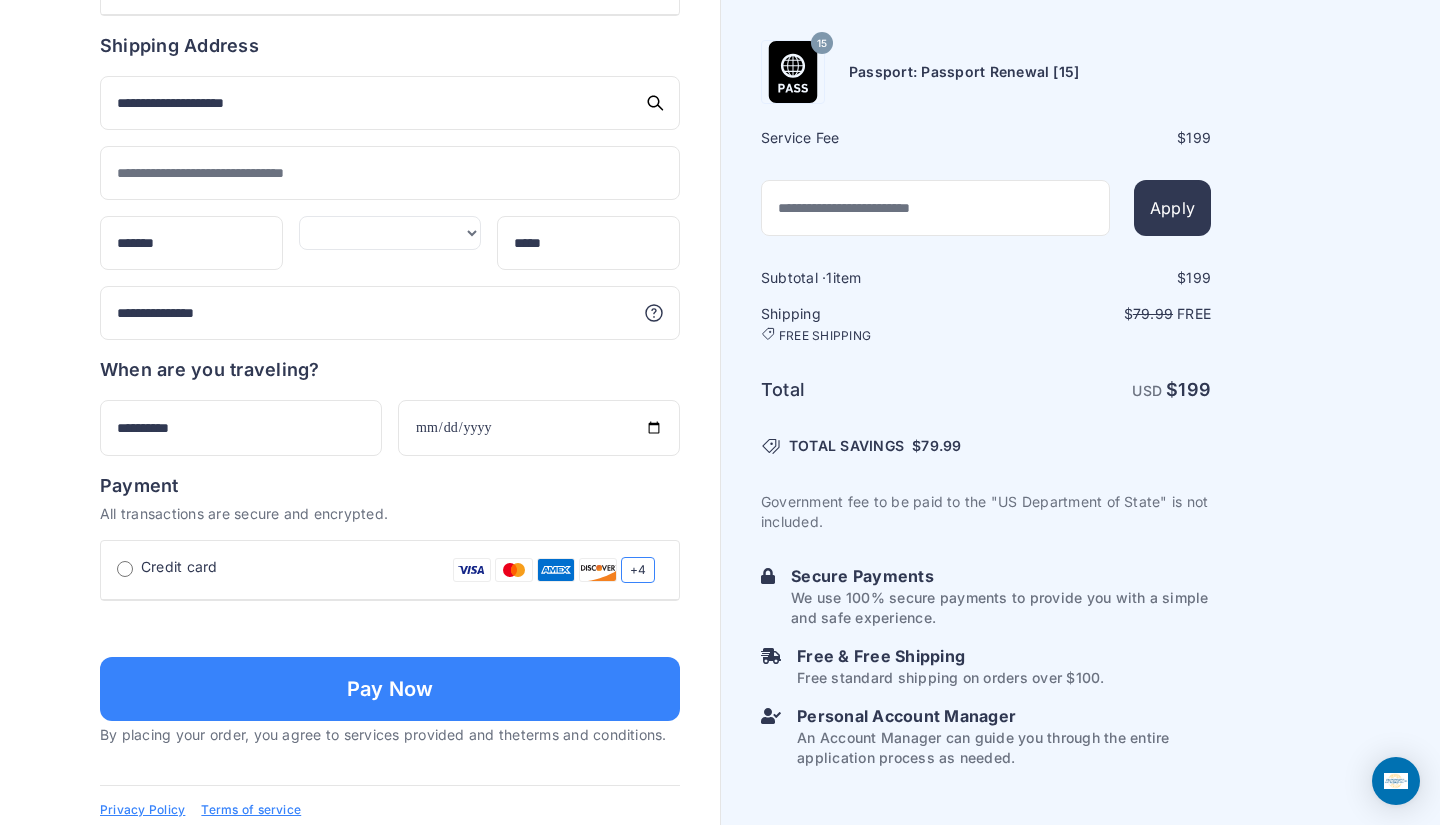 scroll, scrollTop: 1005, scrollLeft: 0, axis: vertical 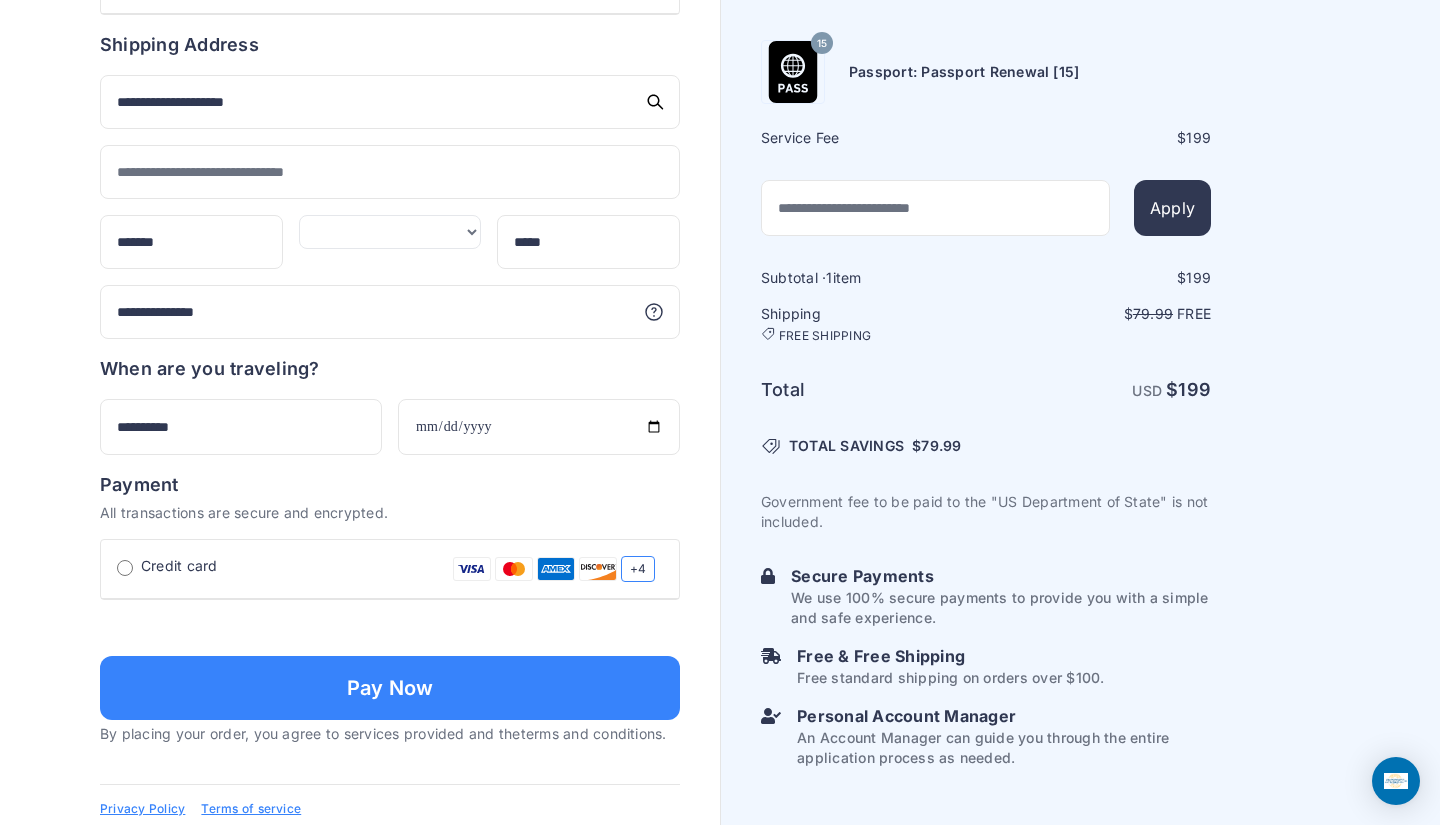 click at bounding box center [390, 626] 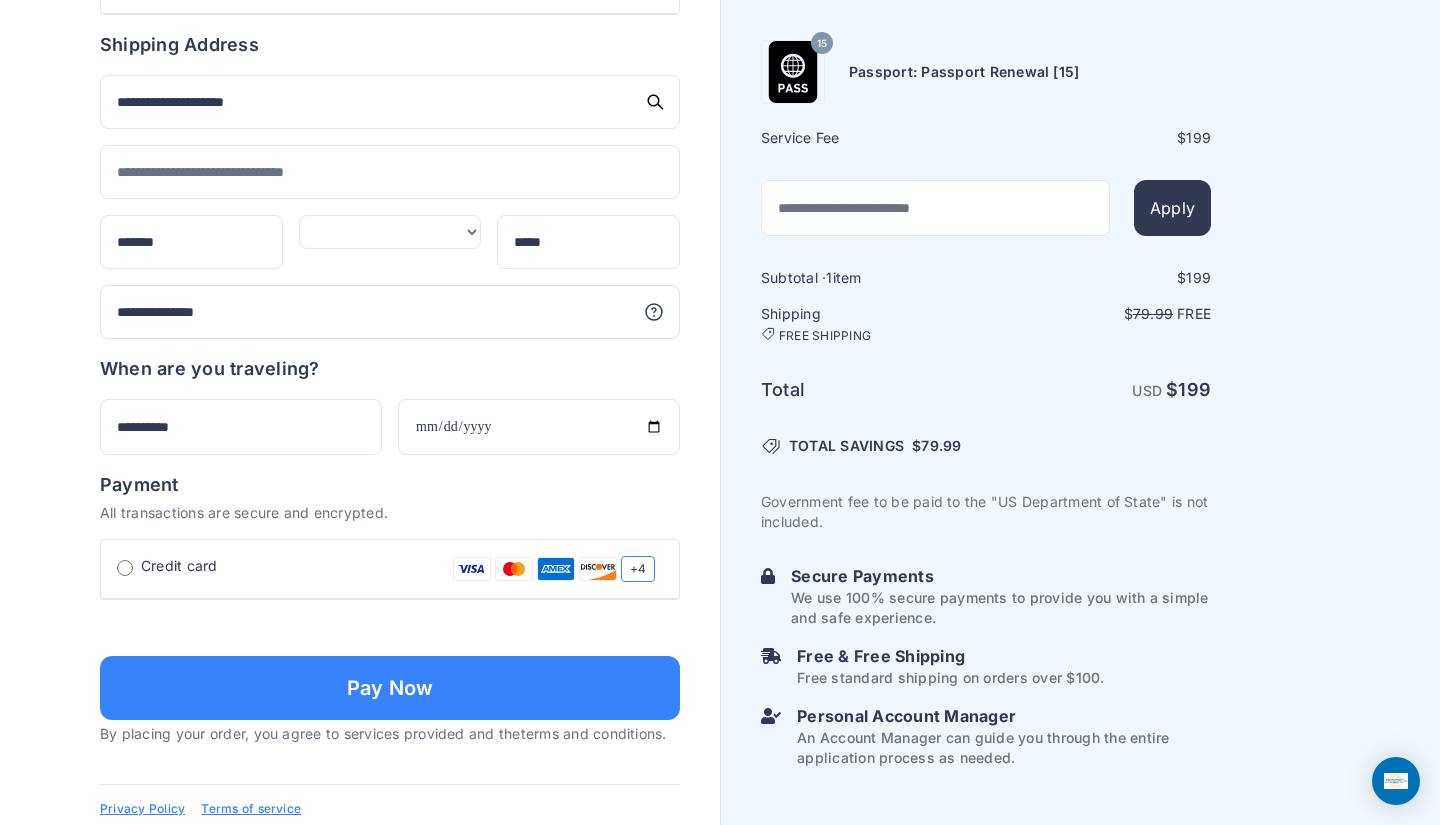 type on "**********" 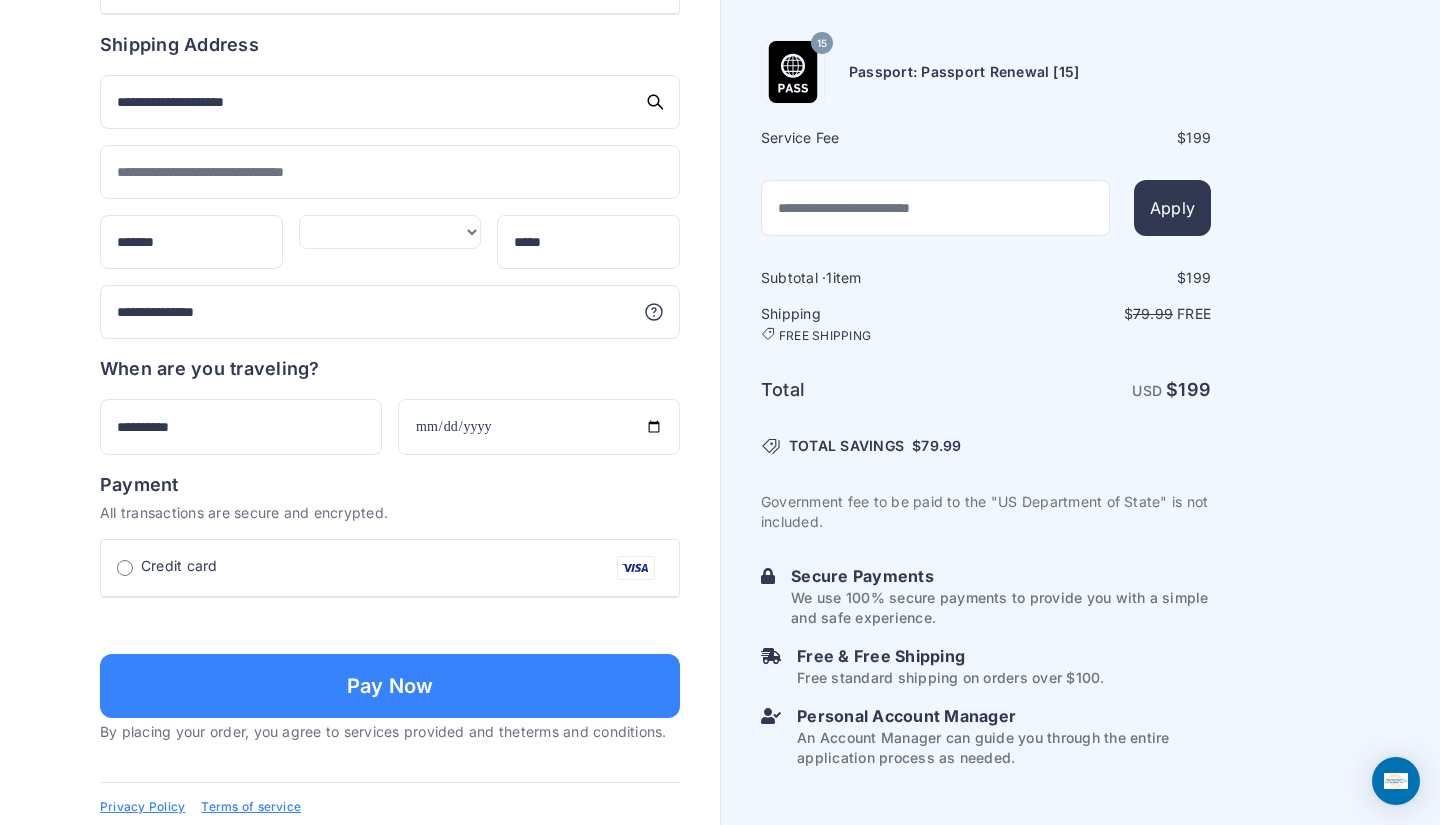 scroll, scrollTop: 1329, scrollLeft: 0, axis: vertical 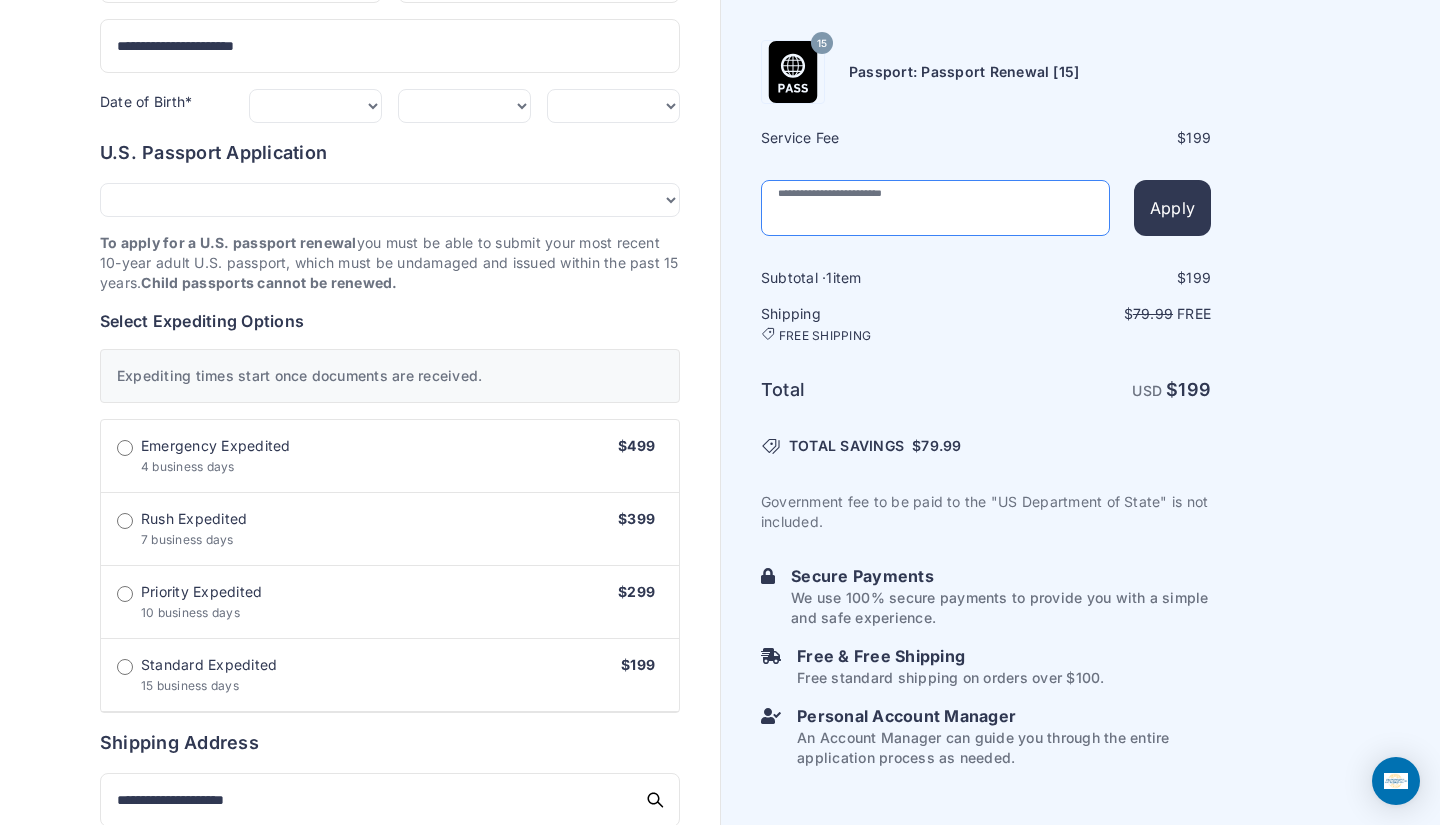 click at bounding box center [935, 208] 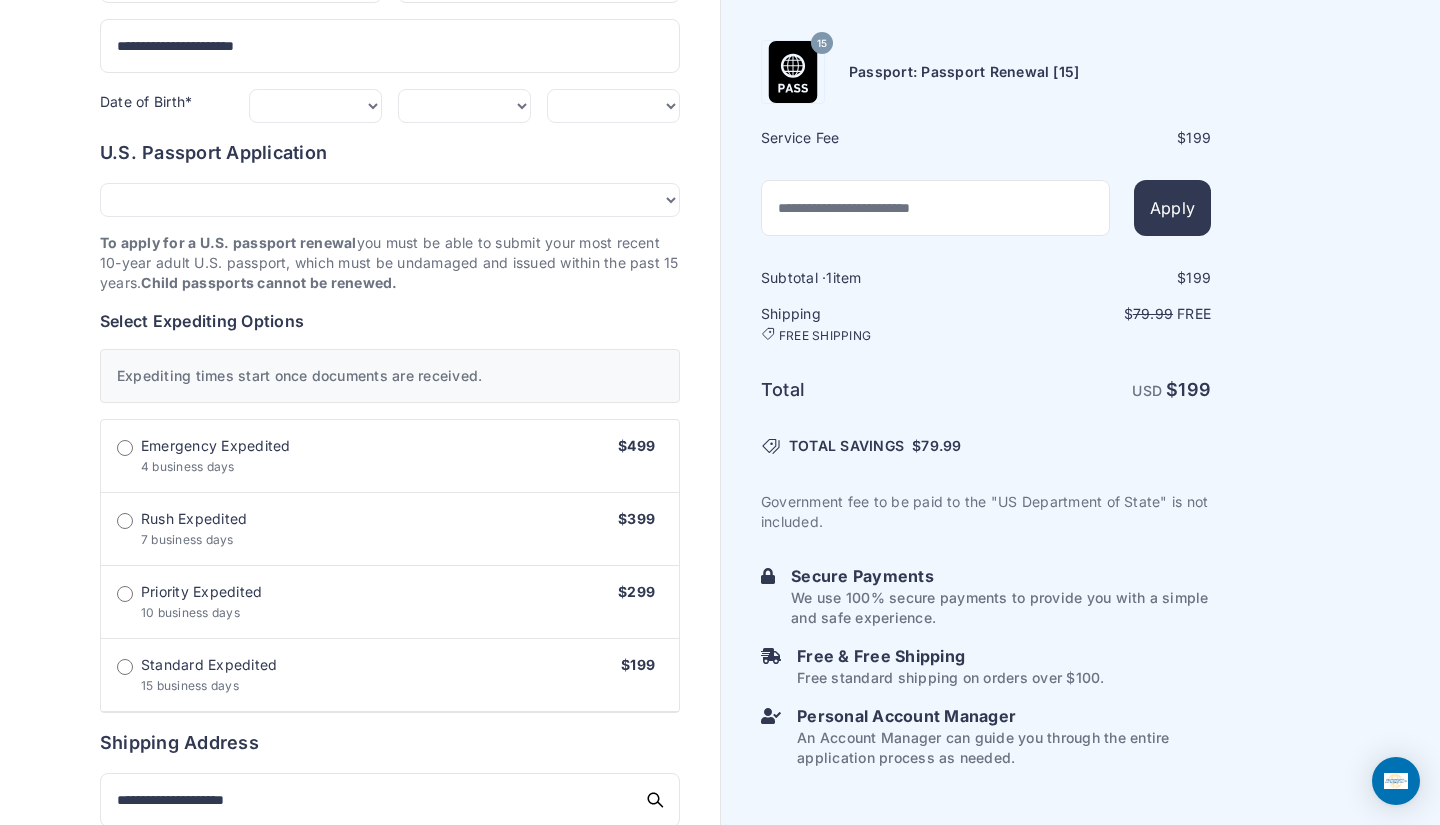 click on "FREE SHIPPING" at bounding box center (825, 336) 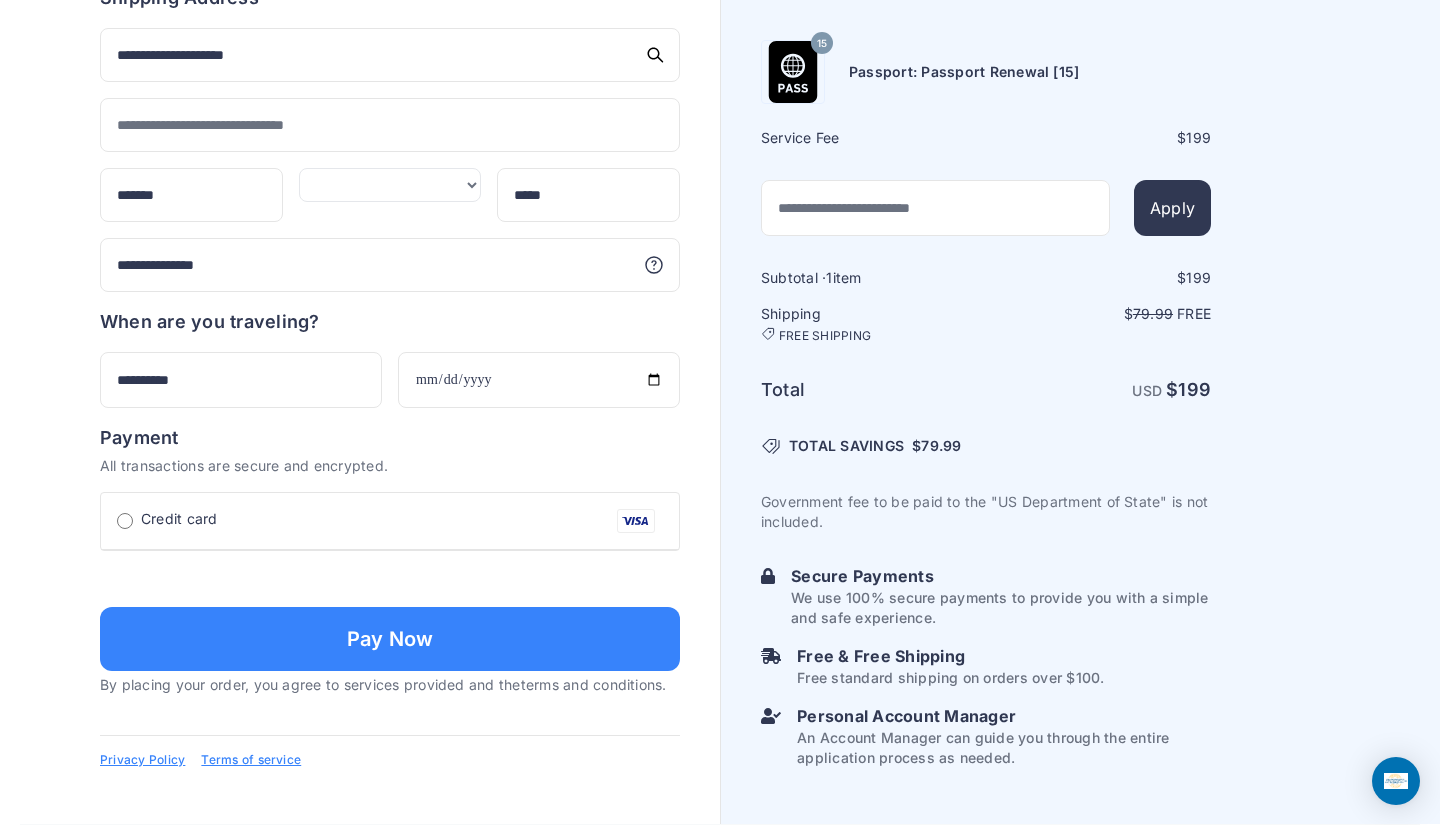scroll, scrollTop: 1329, scrollLeft: 0, axis: vertical 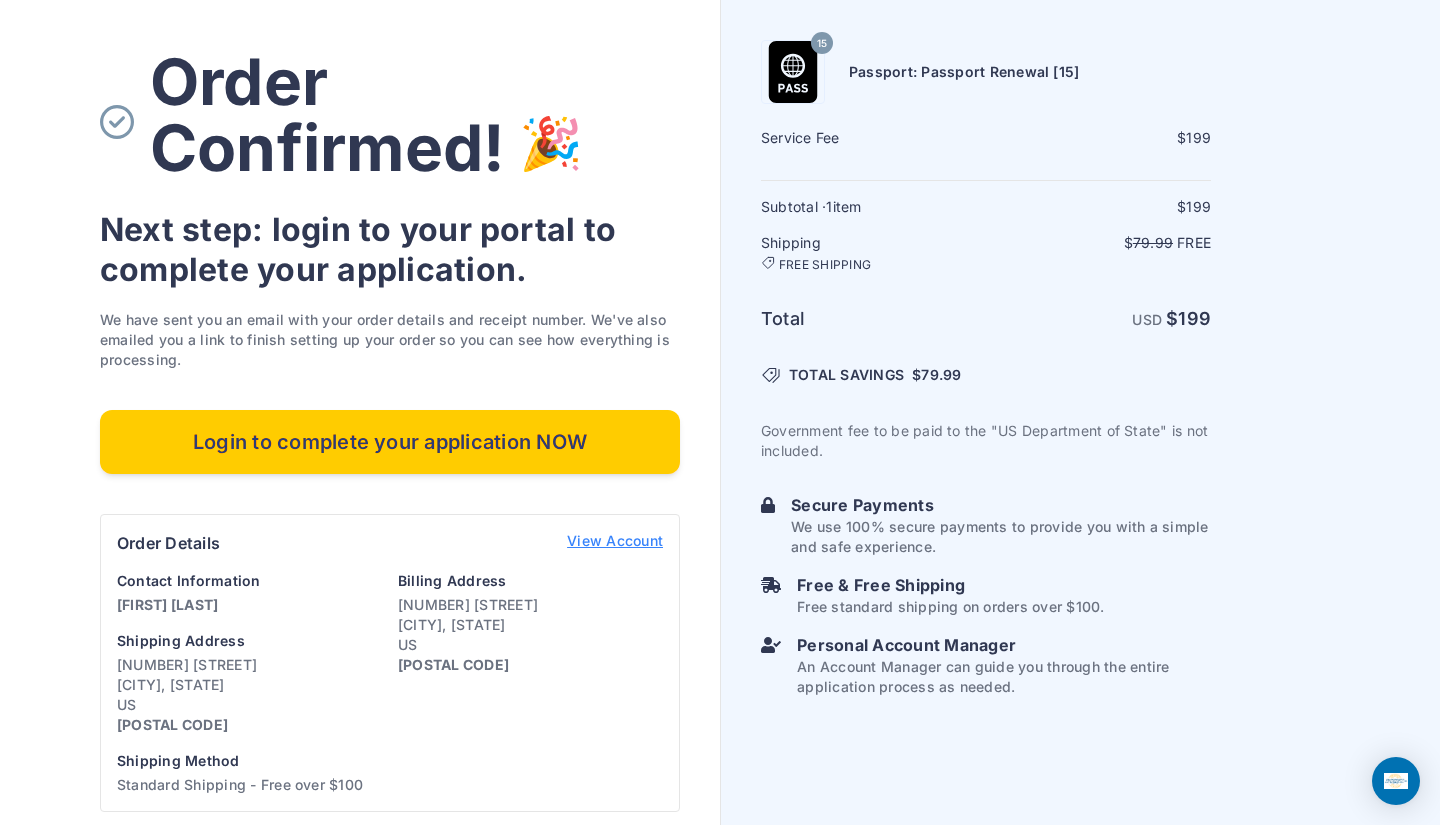click on "Login to complete your application NOW" at bounding box center (390, 442) 